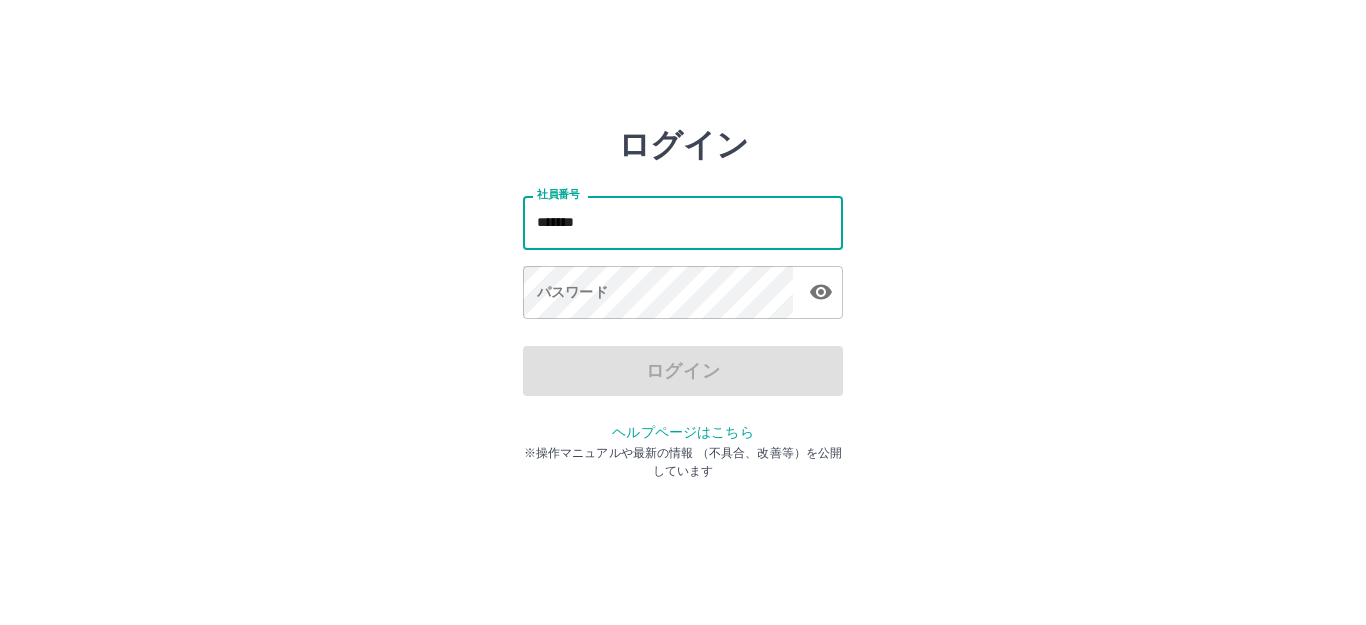scroll, scrollTop: 0, scrollLeft: 0, axis: both 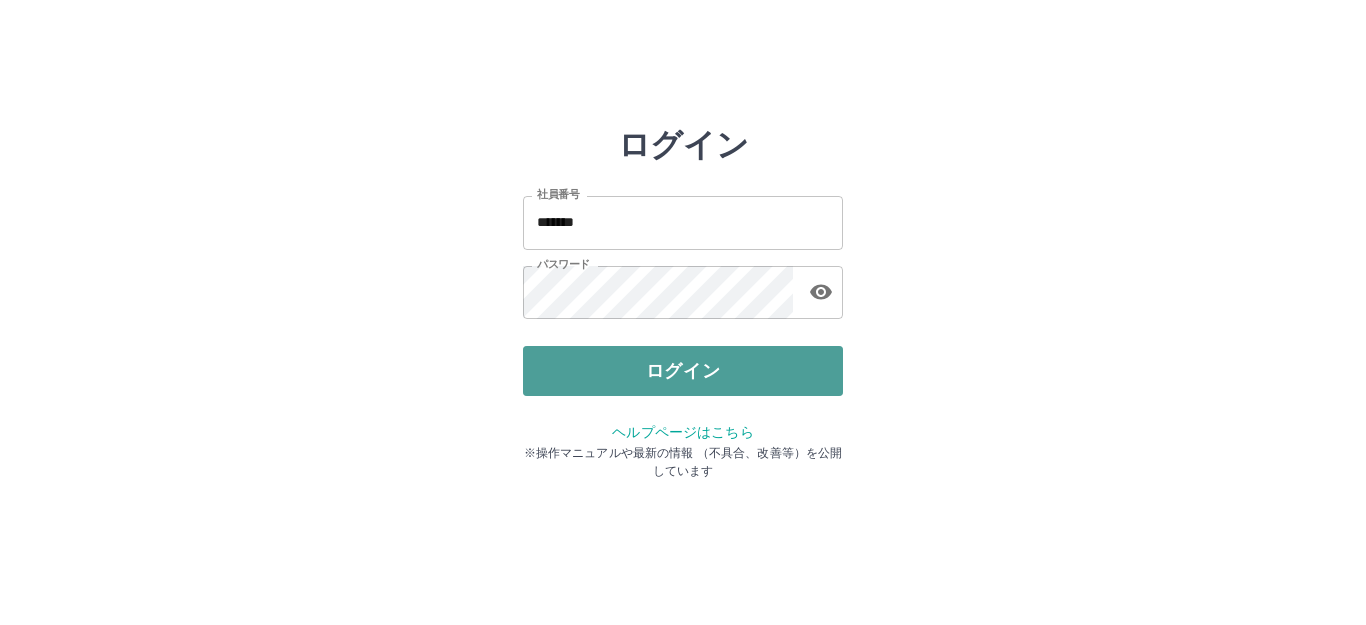 click on "ログイン" at bounding box center [683, 371] 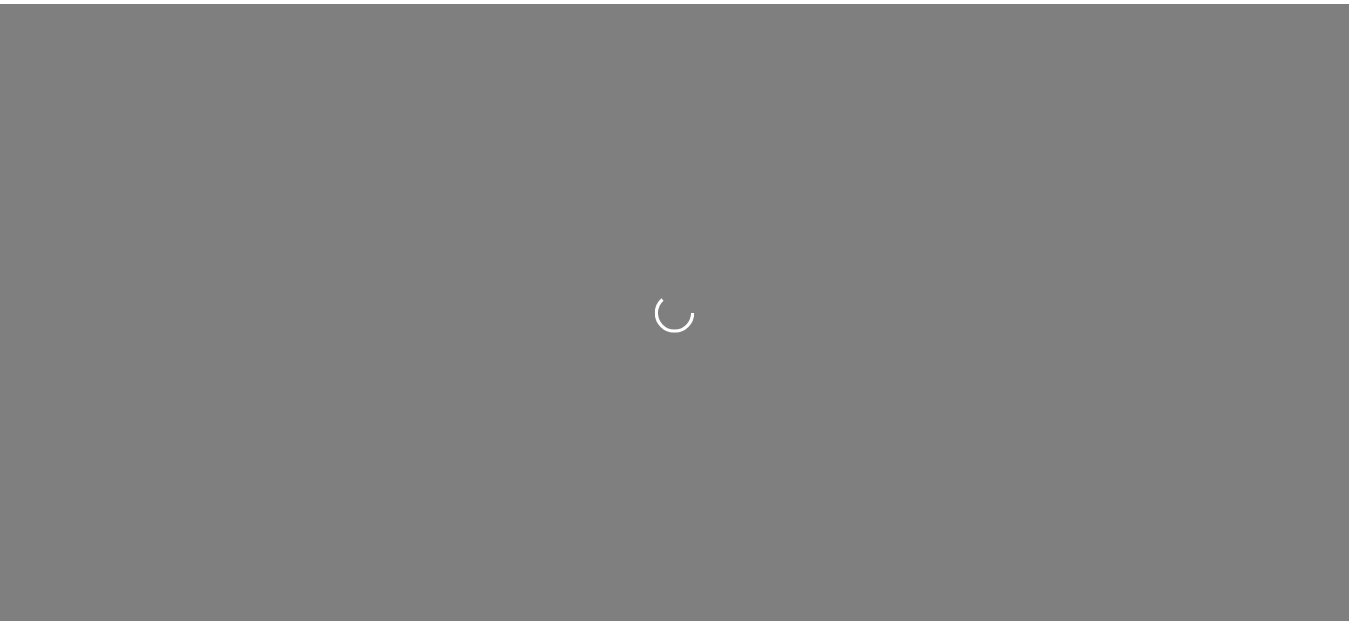 scroll, scrollTop: 0, scrollLeft: 0, axis: both 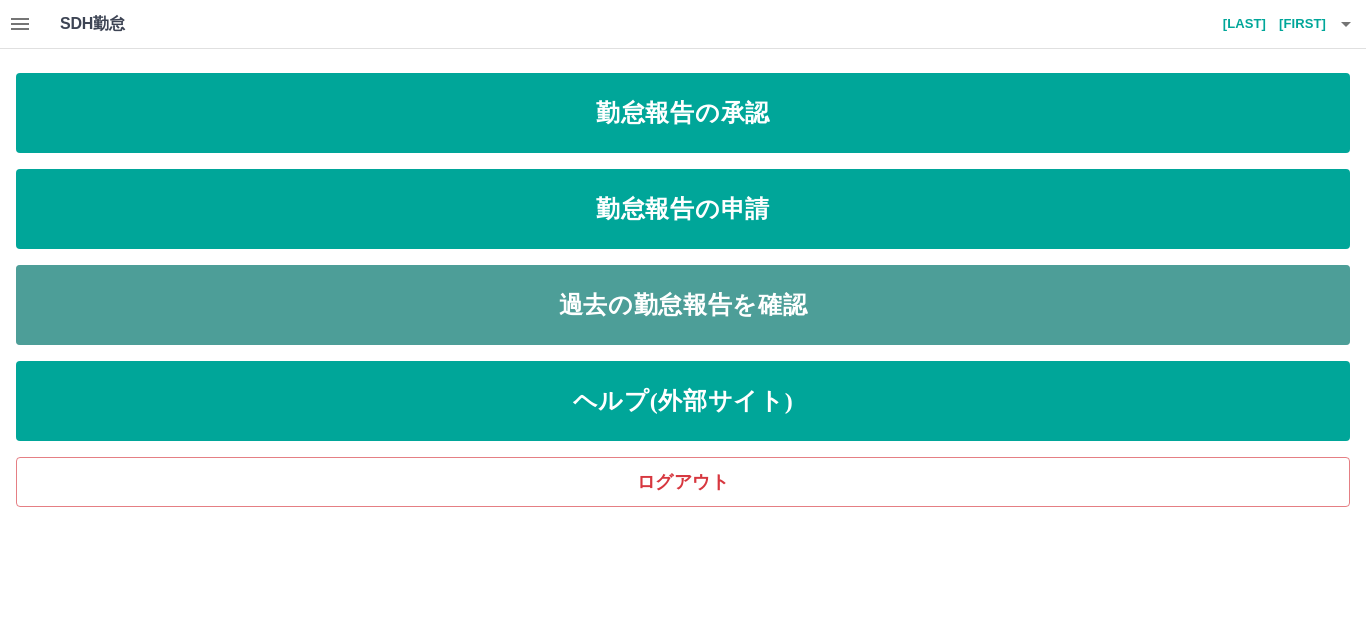 click on "過去の勤怠報告を確認" at bounding box center (683, 305) 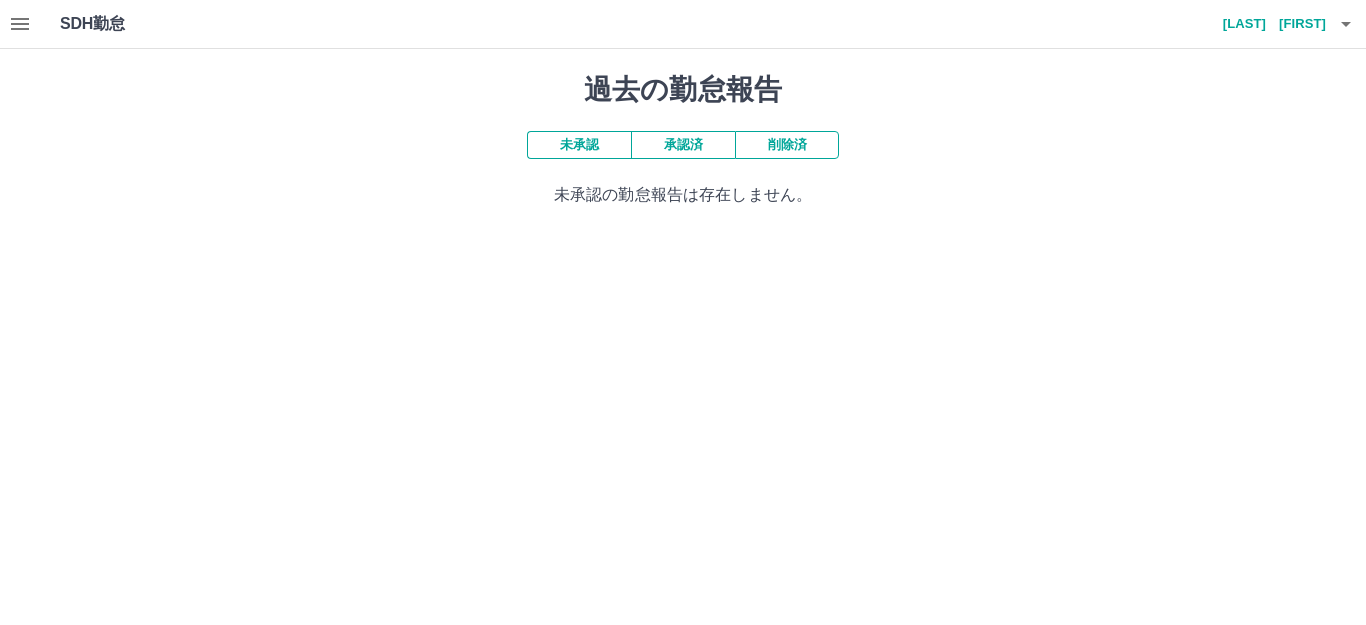 click 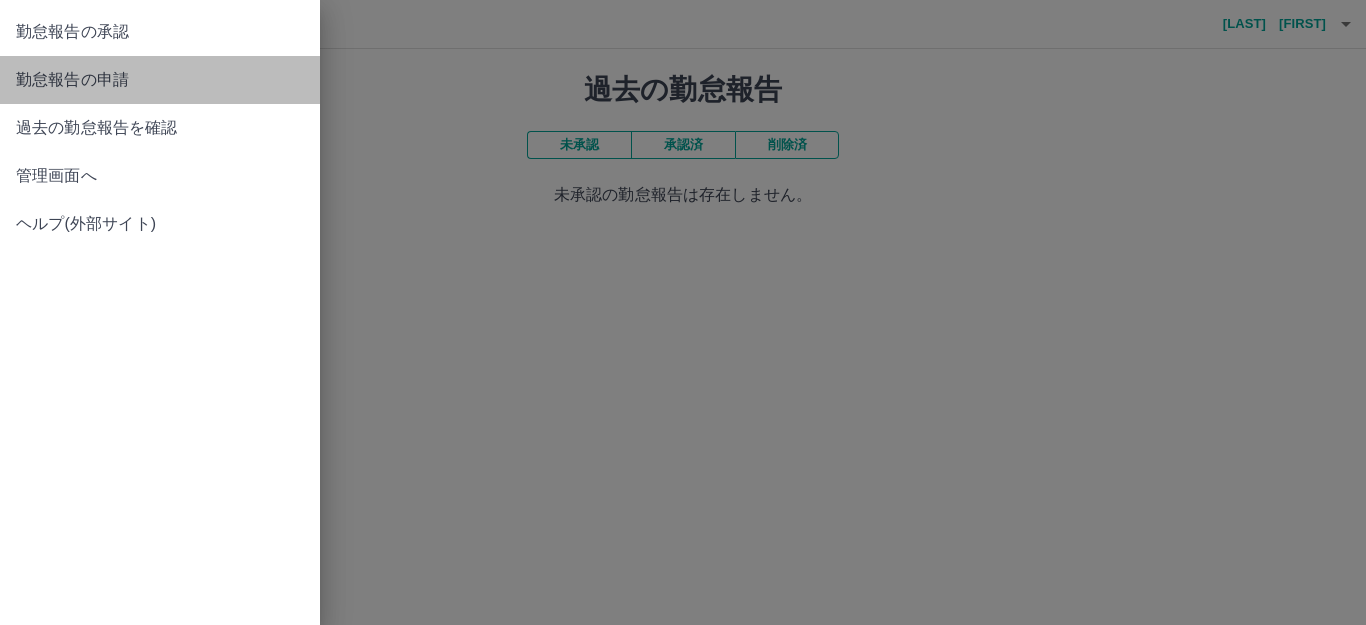 click on "勤怠報告の申請" at bounding box center (160, 80) 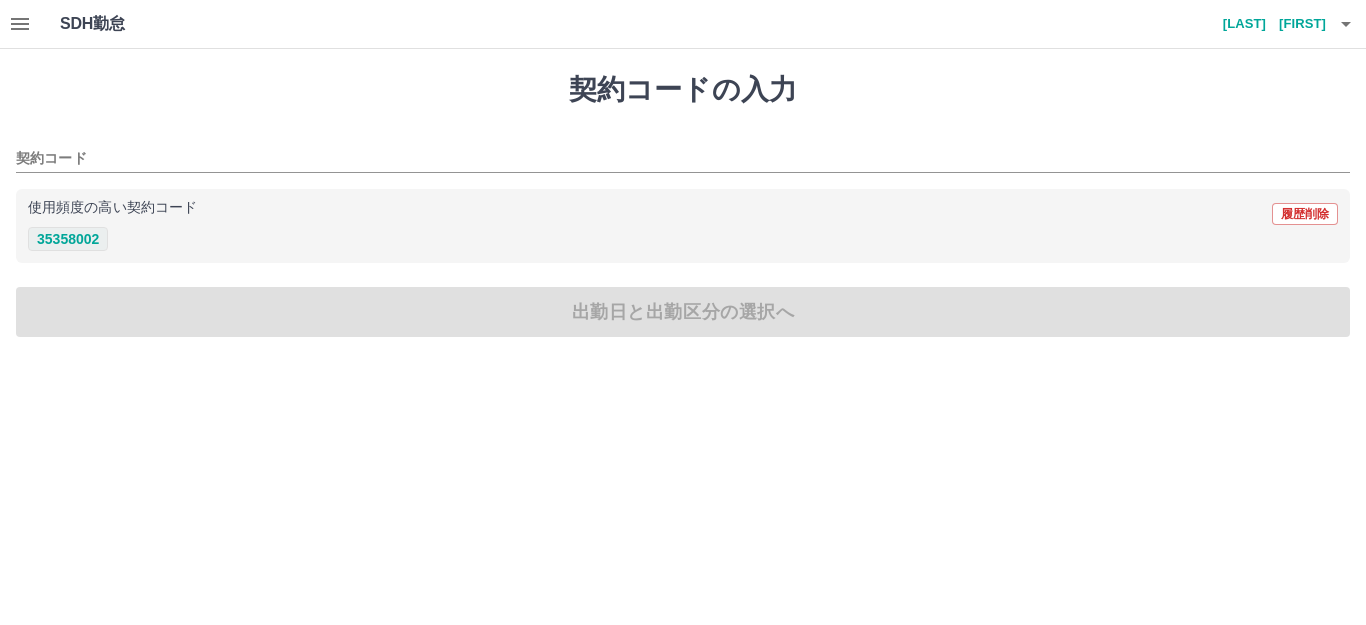 click on "35358002" at bounding box center [68, 239] 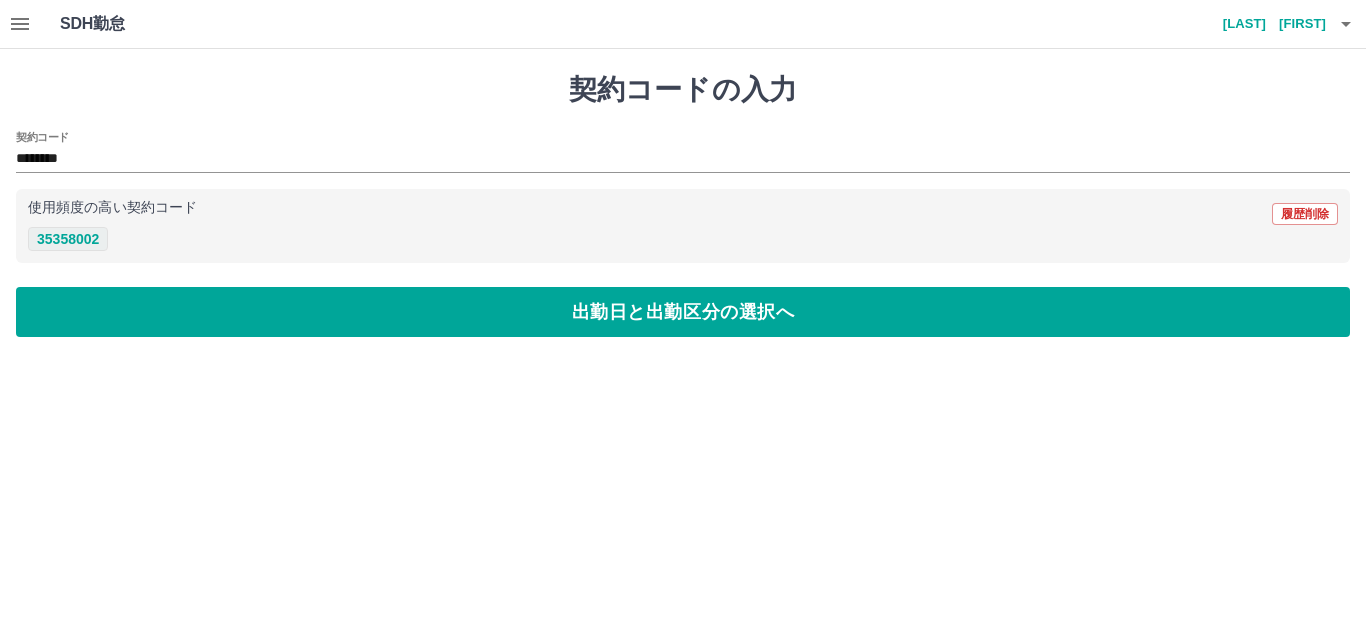 type on "********" 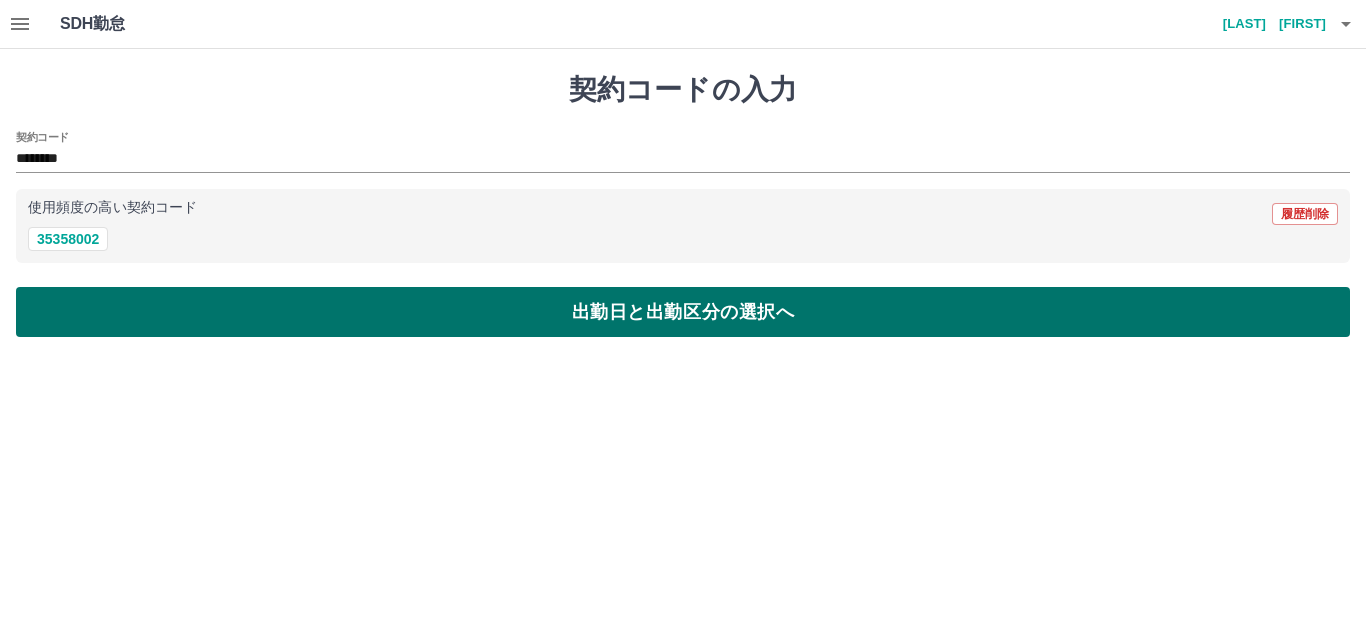 click on "出勤日と出勤区分の選択へ" at bounding box center (683, 312) 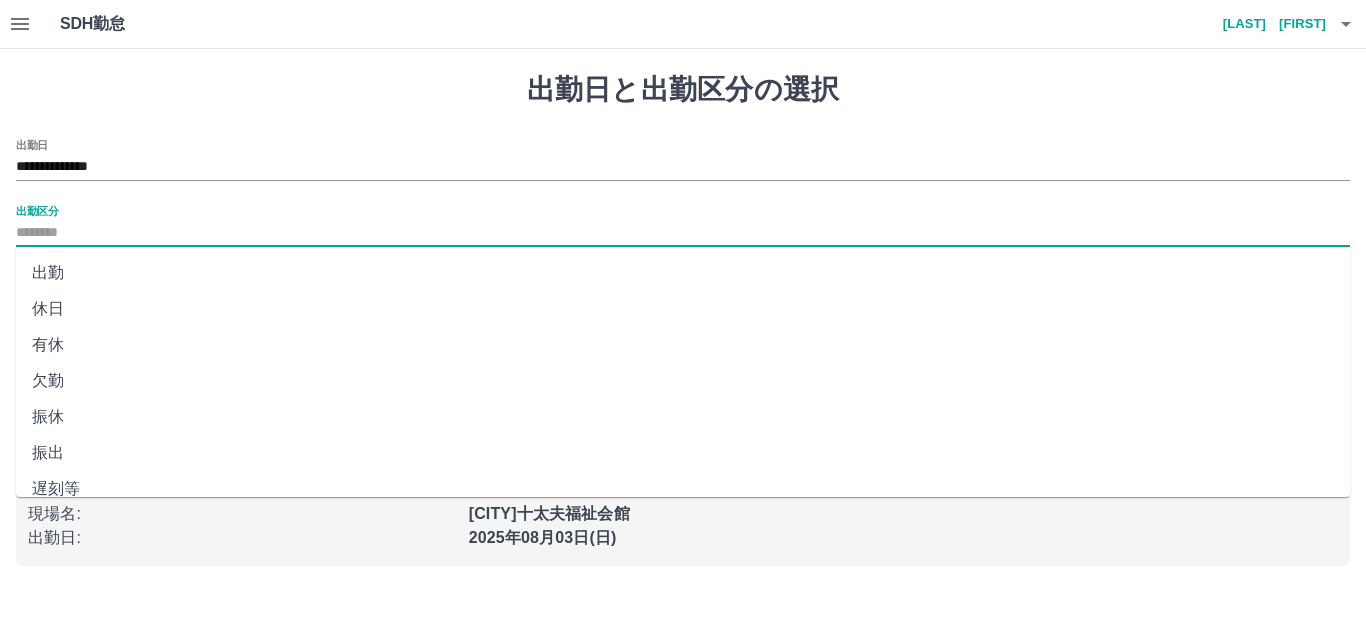 click on "出勤区分" at bounding box center (683, 233) 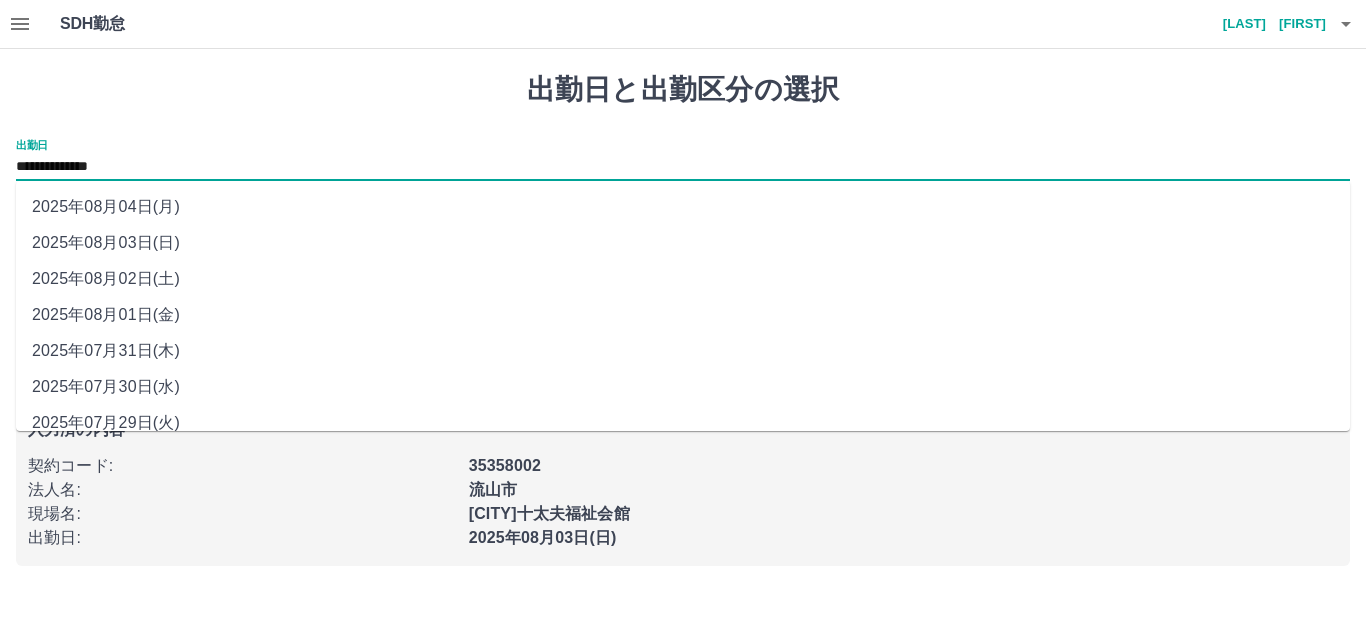 click on "**********" at bounding box center (683, 167) 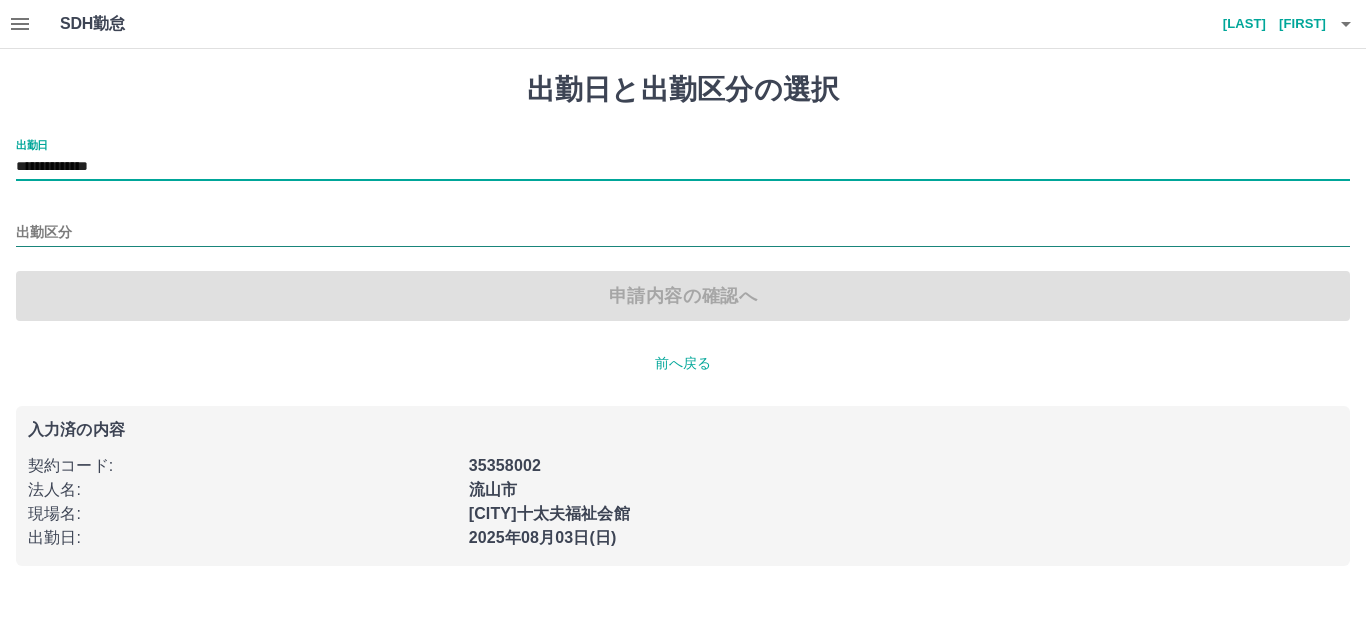 click on "出勤区分" at bounding box center [683, 233] 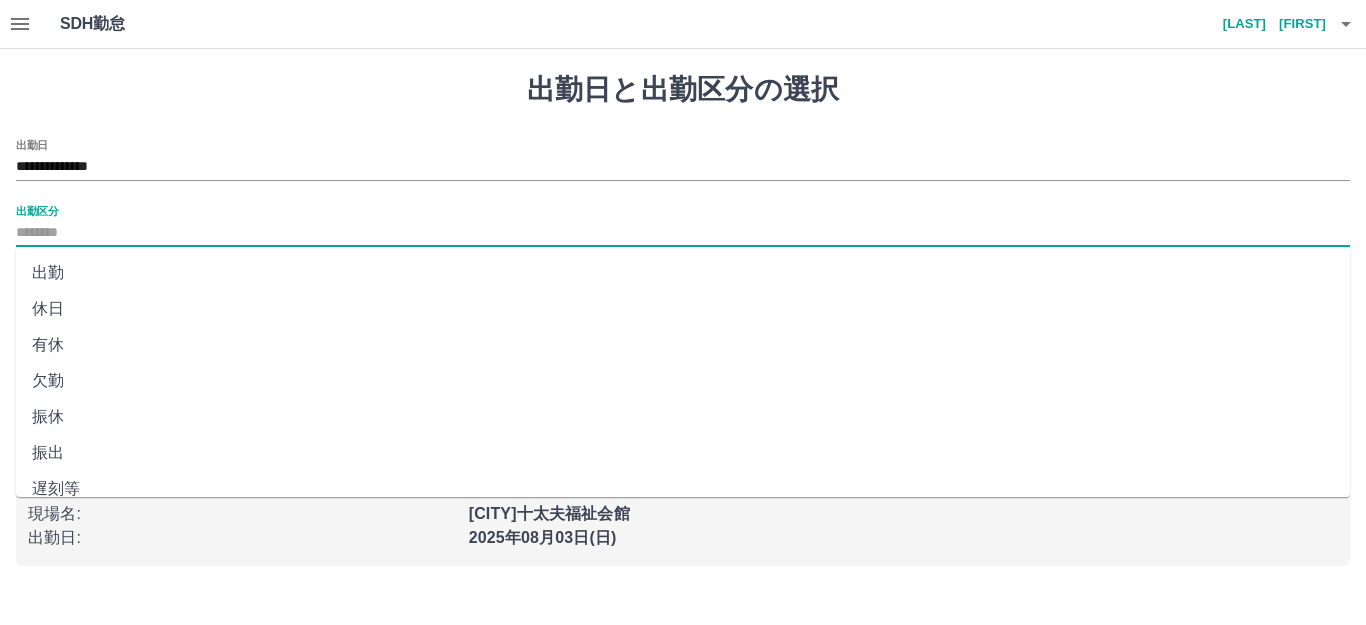 click on "休日" at bounding box center [683, 309] 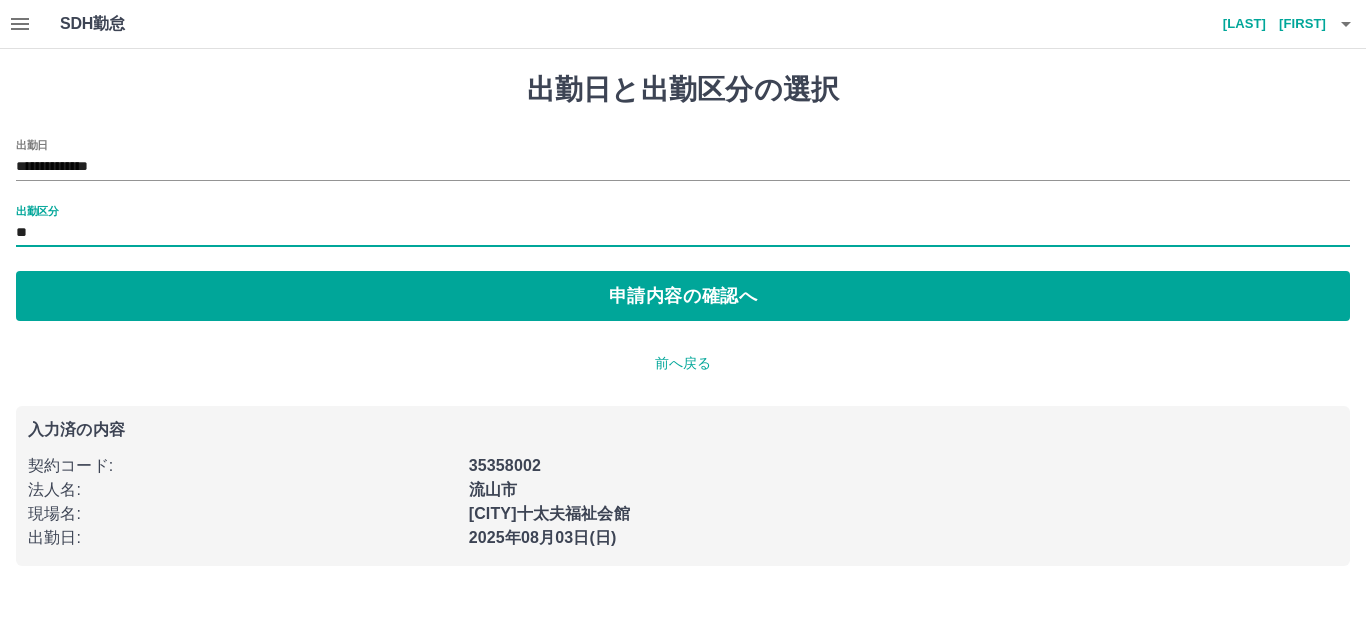 click on "申請内容の確認へ" at bounding box center (683, 296) 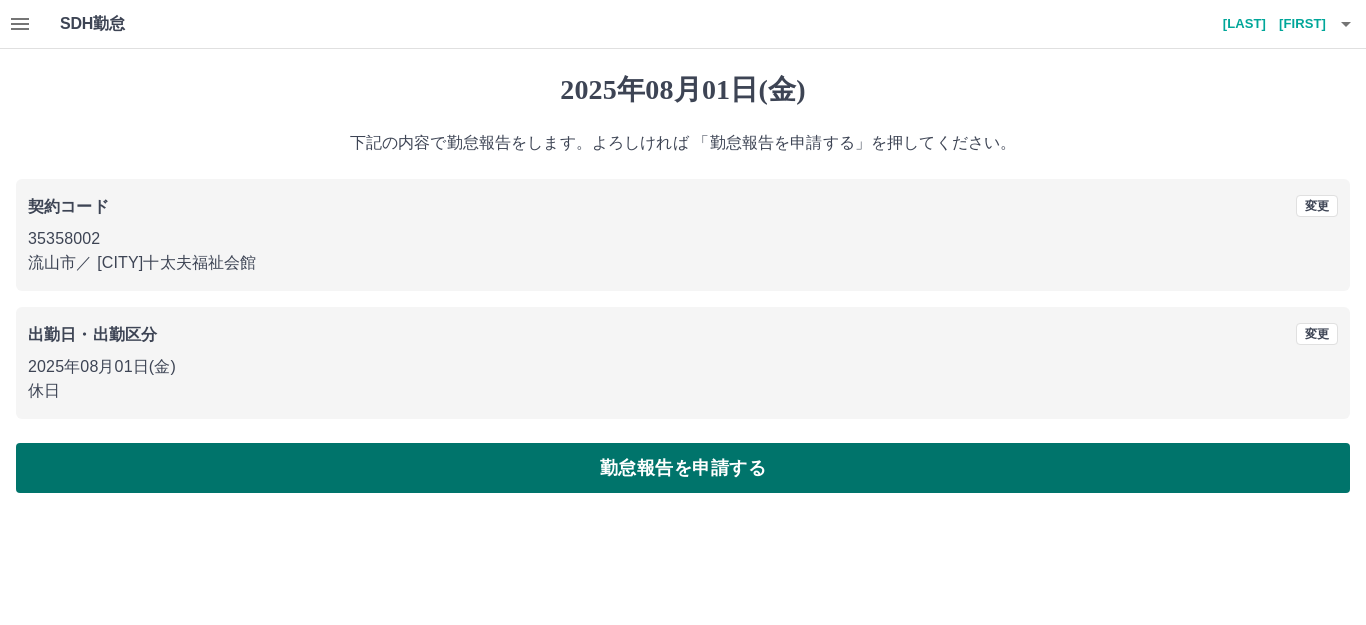 click on "勤怠報告を申請する" at bounding box center (683, 468) 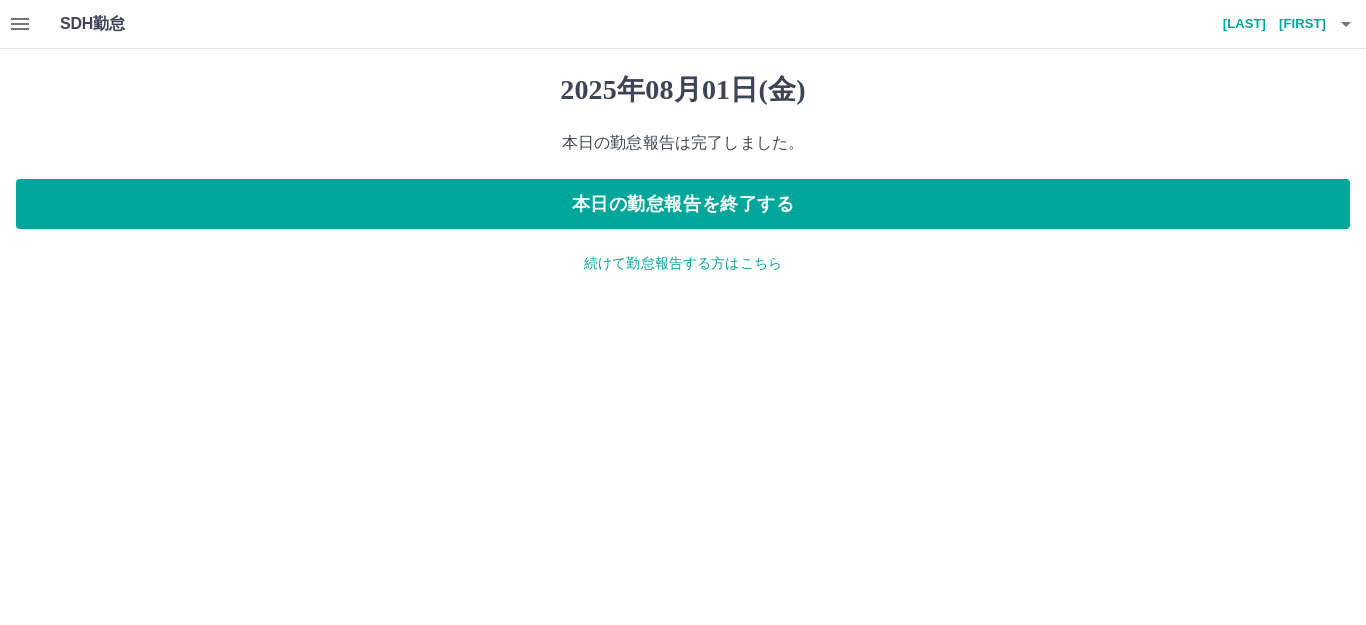click on "続けて勤怠報告する方はこちら" at bounding box center [683, 263] 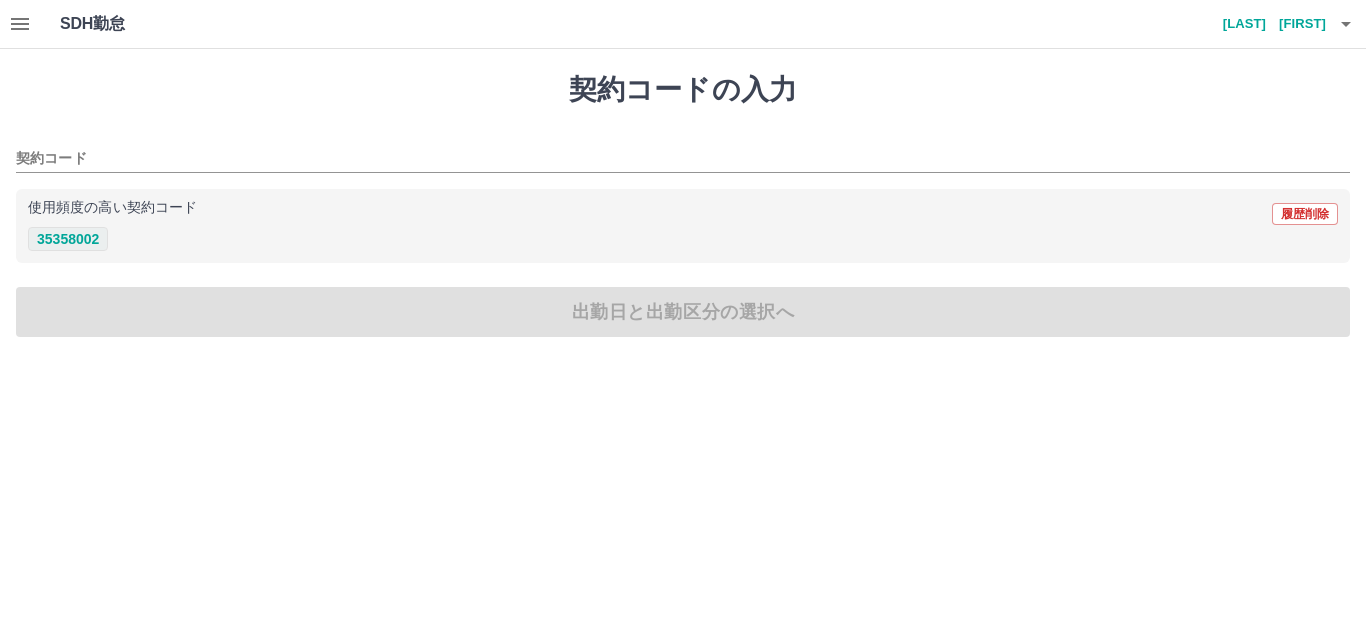 click on "35358002" at bounding box center [68, 239] 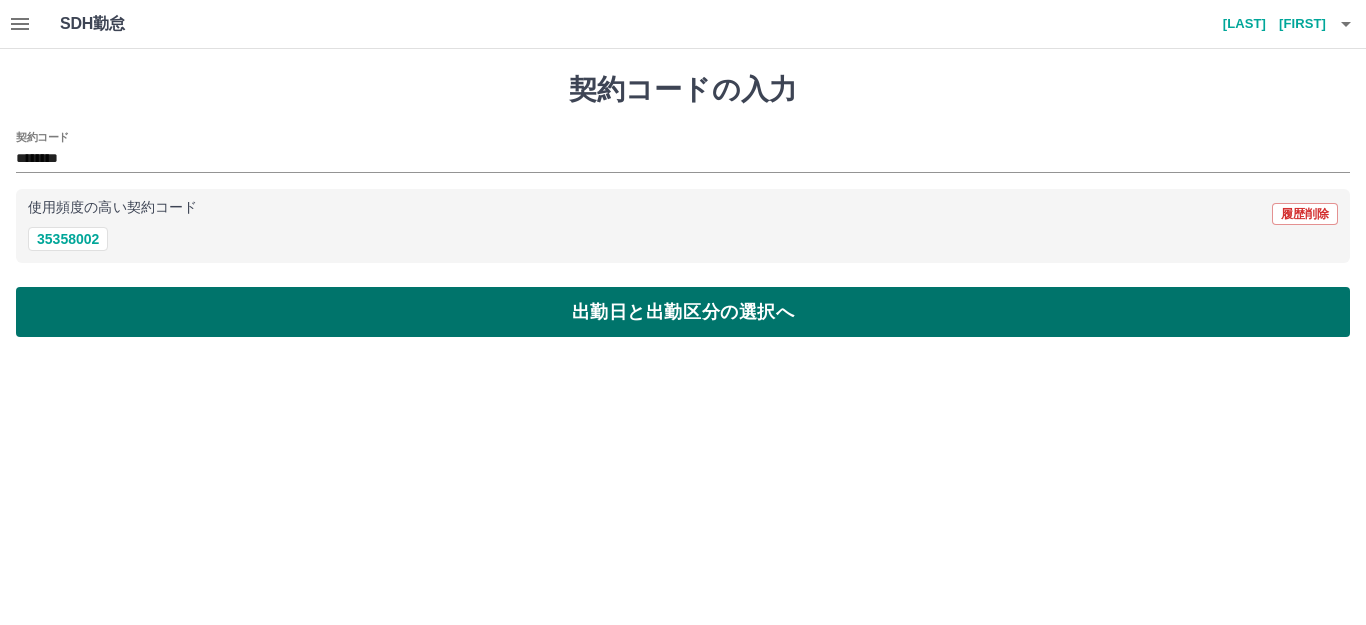 click on "出勤日と出勤区分の選択へ" at bounding box center (683, 312) 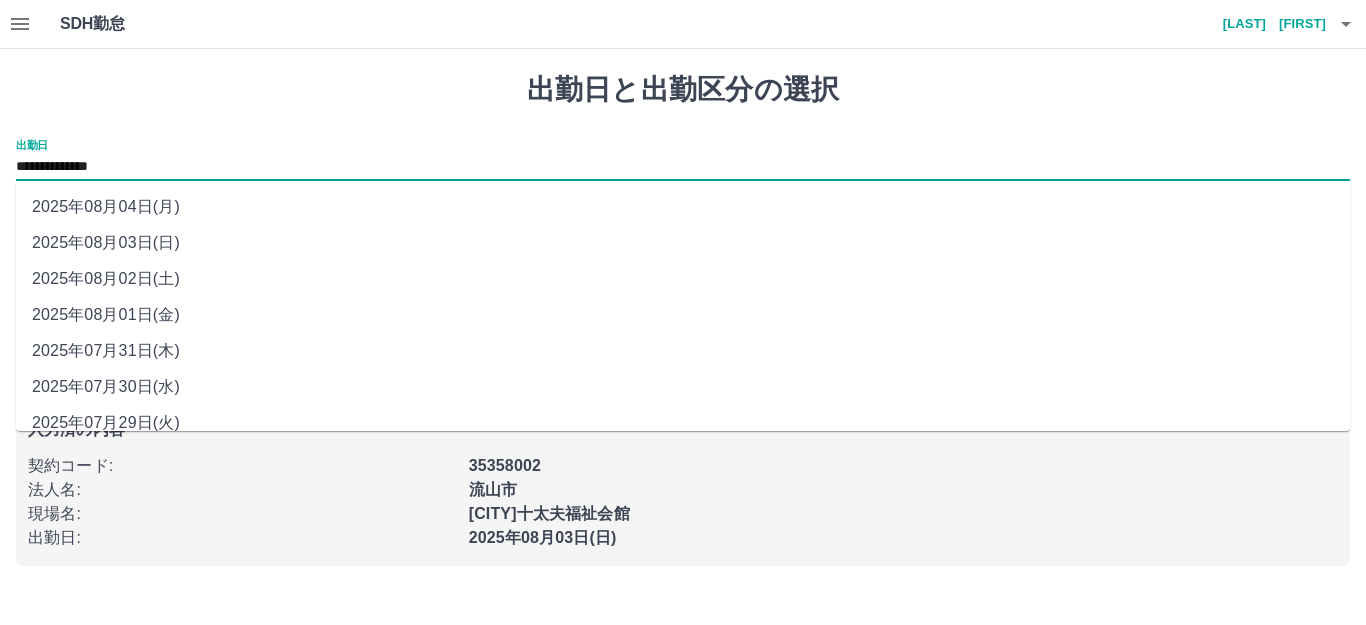 click on "**********" at bounding box center [683, 167] 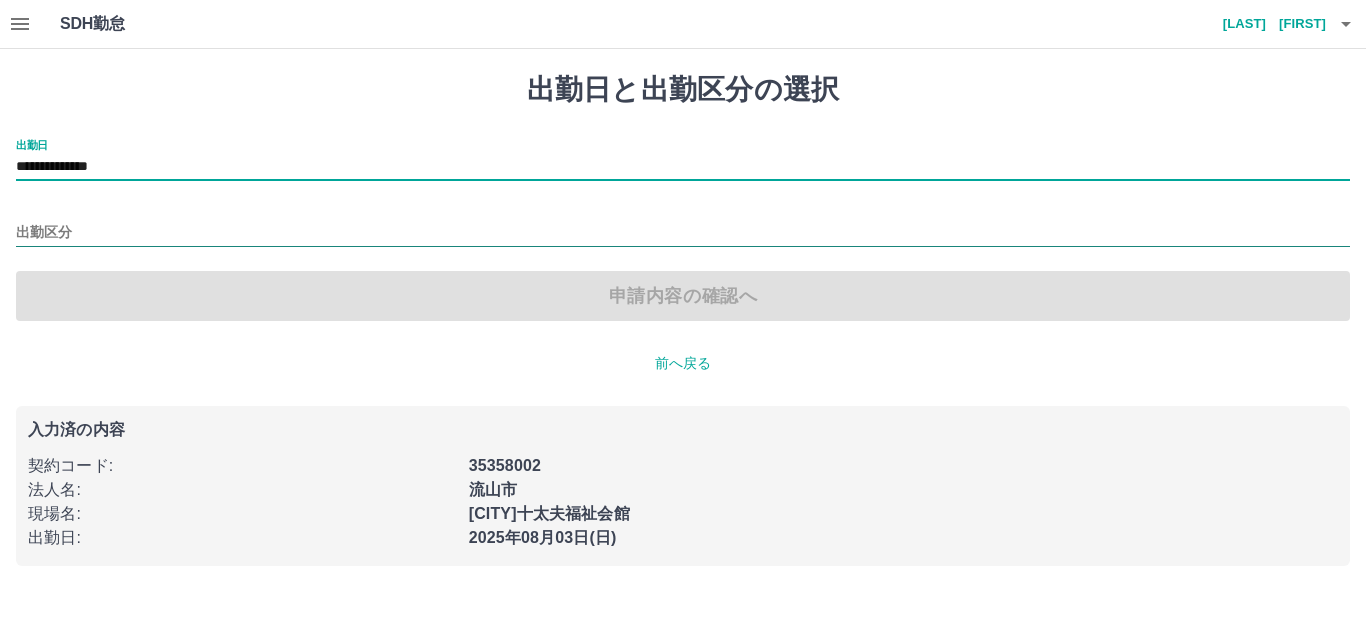 click on "出勤区分" at bounding box center [683, 233] 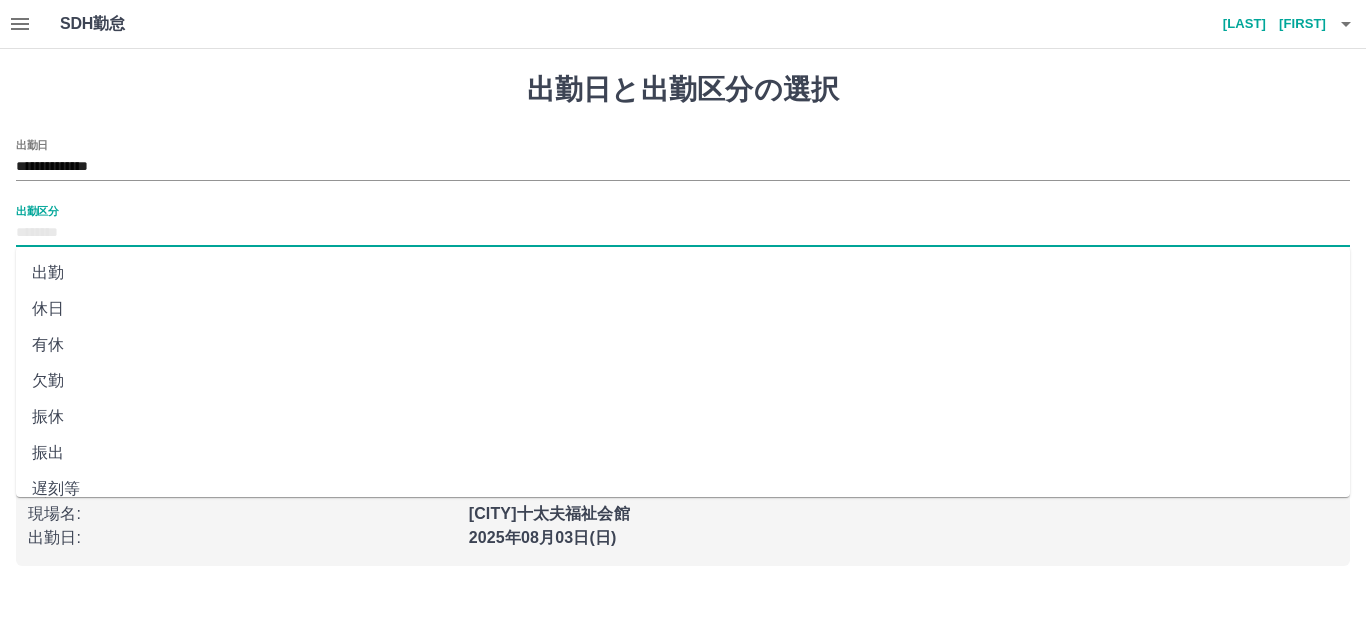 click on "出勤" at bounding box center (683, 273) 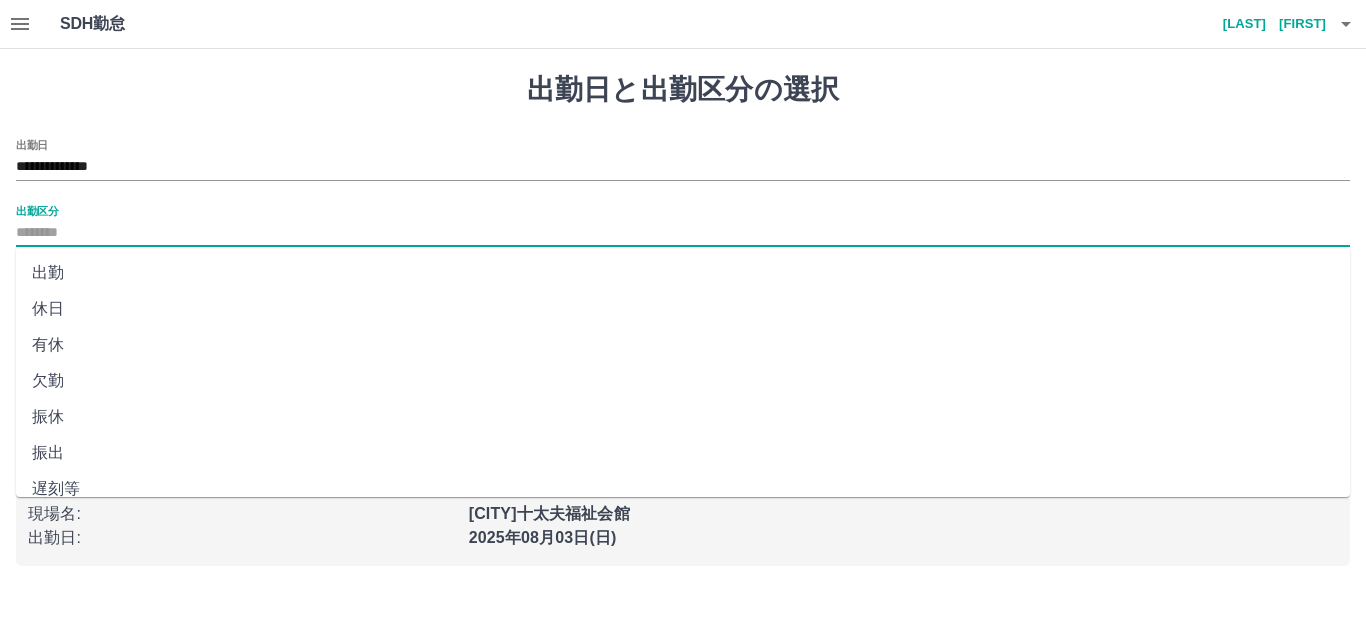 type on "**" 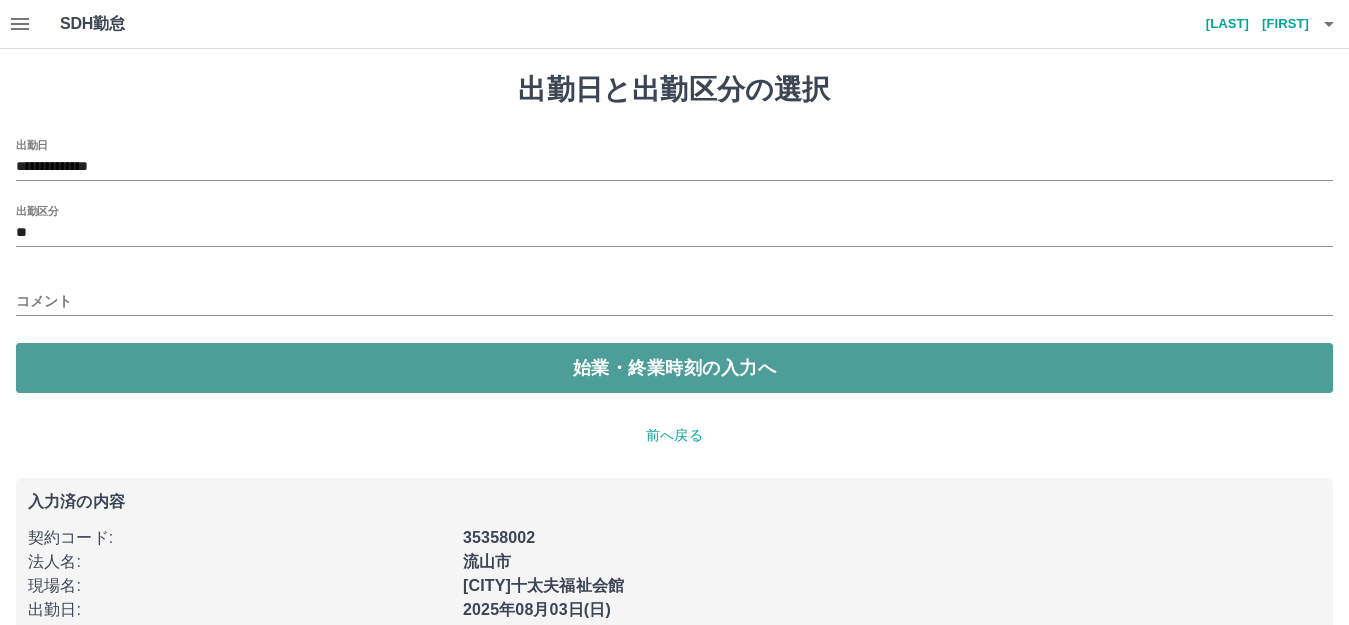 click on "始業・終業時刻の入力へ" at bounding box center [674, 368] 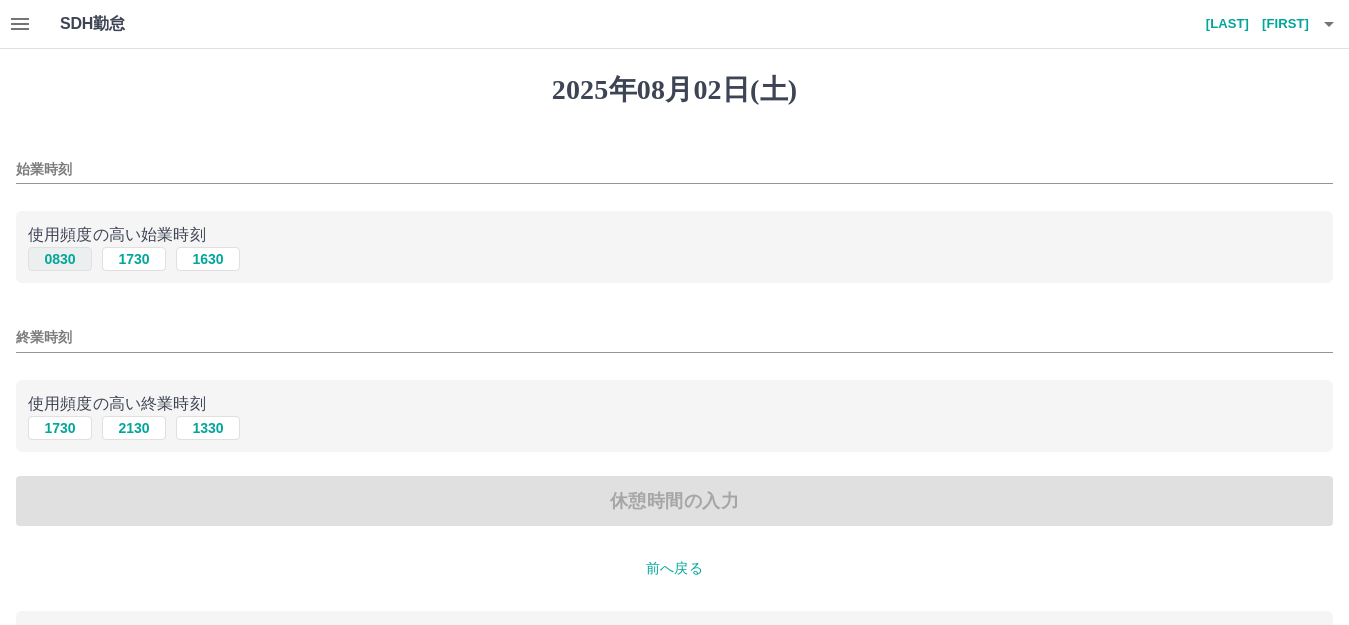 click on "0830" at bounding box center (60, 259) 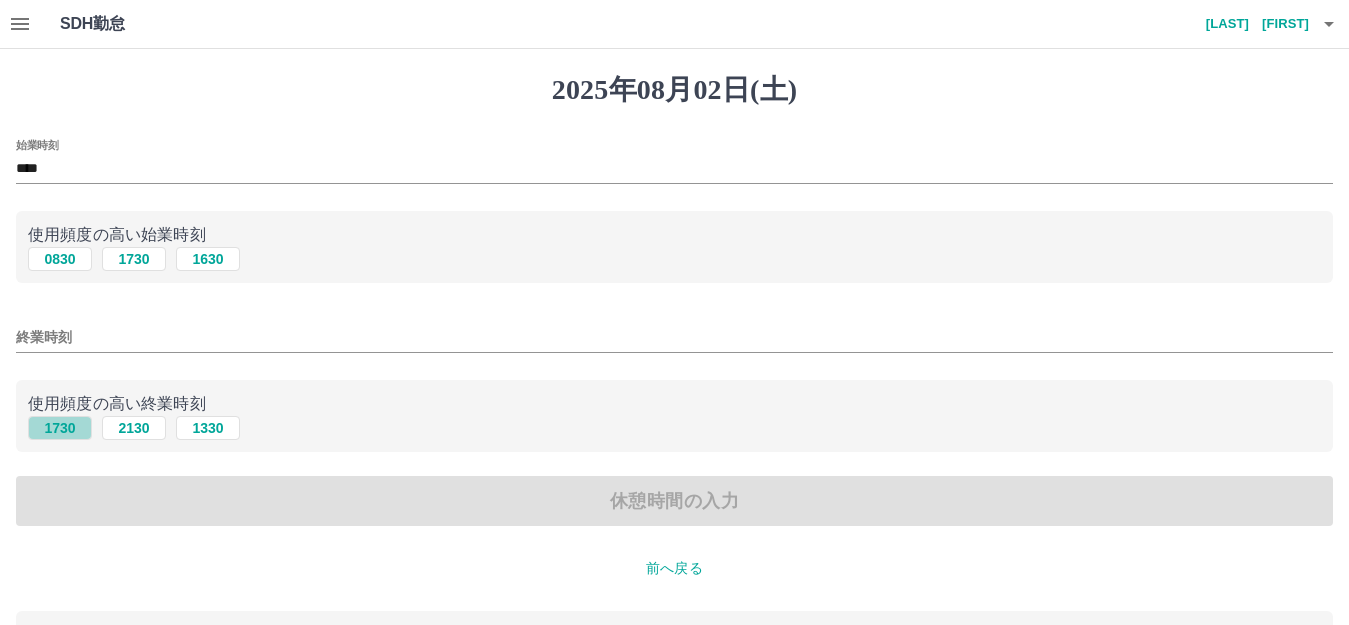 click on "1730" at bounding box center (60, 428) 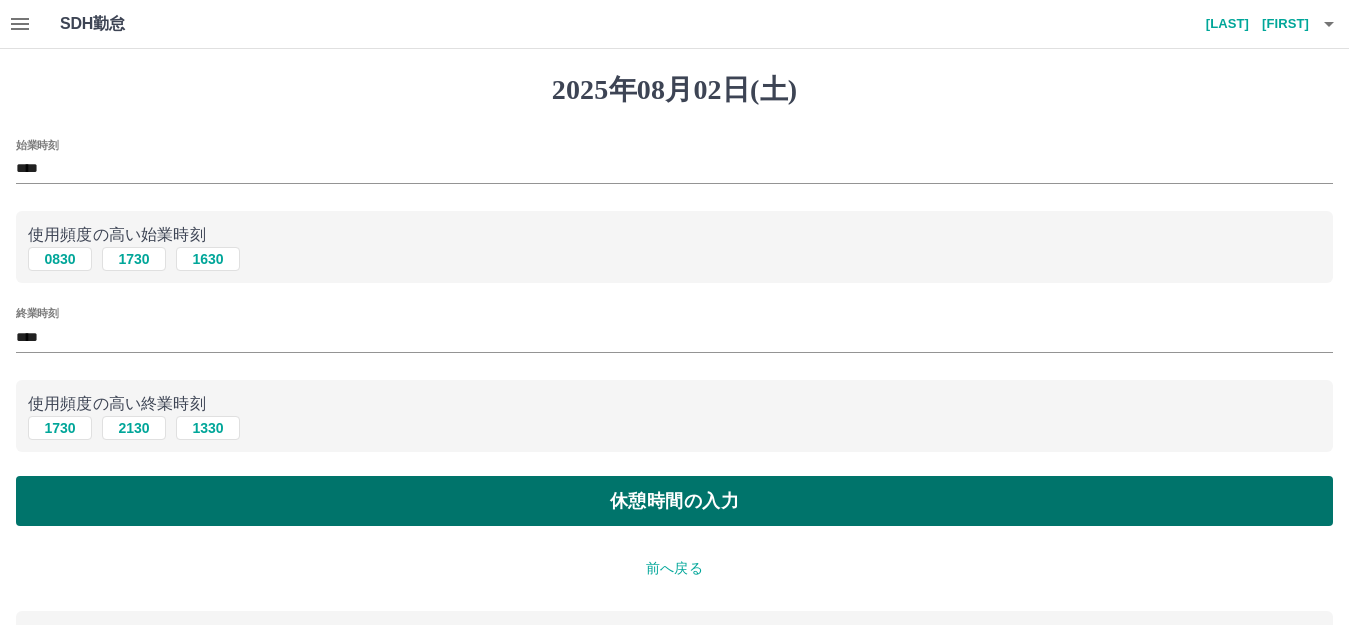 click on "休憩時間の入力" at bounding box center (674, 501) 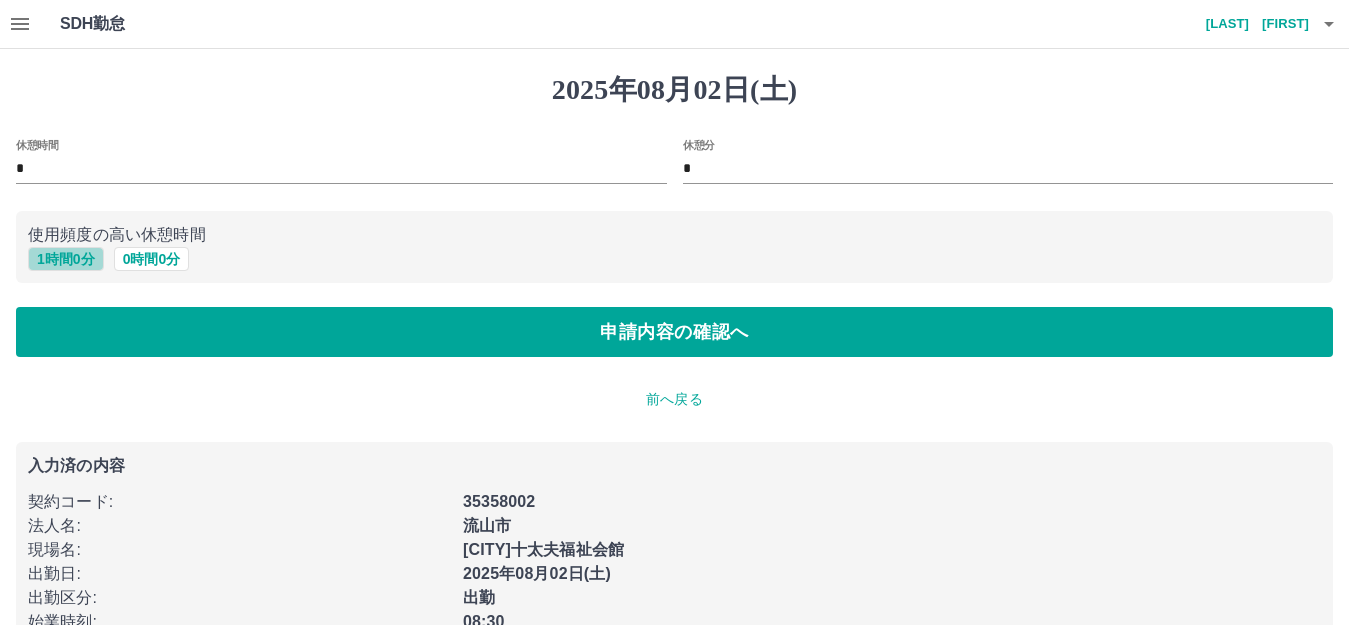 click on "1 時間 0 分" at bounding box center (66, 259) 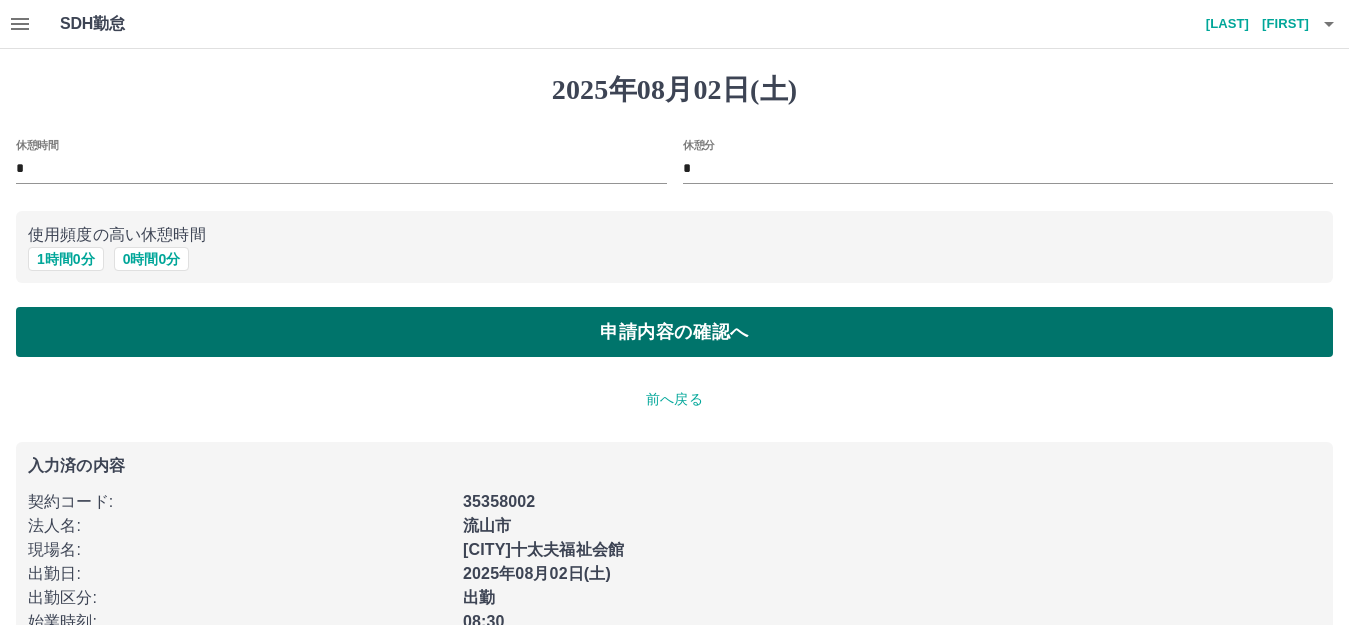 click on "申請内容の確認へ" at bounding box center (674, 332) 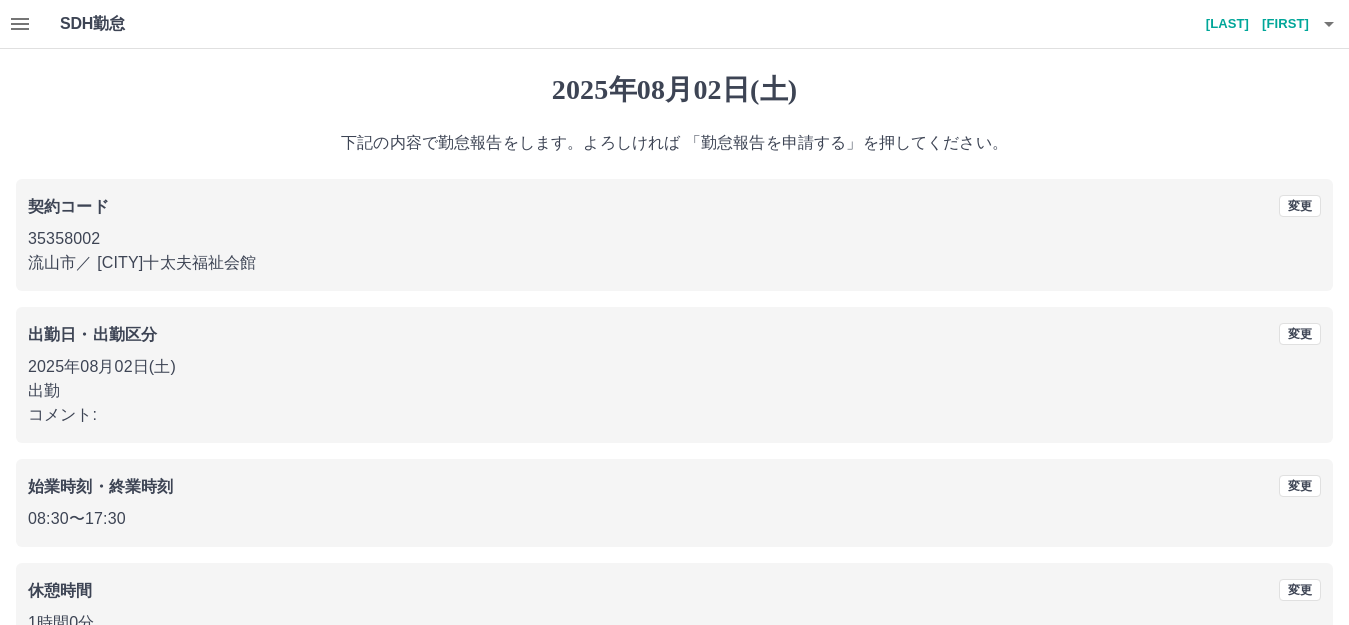 scroll, scrollTop: 124, scrollLeft: 0, axis: vertical 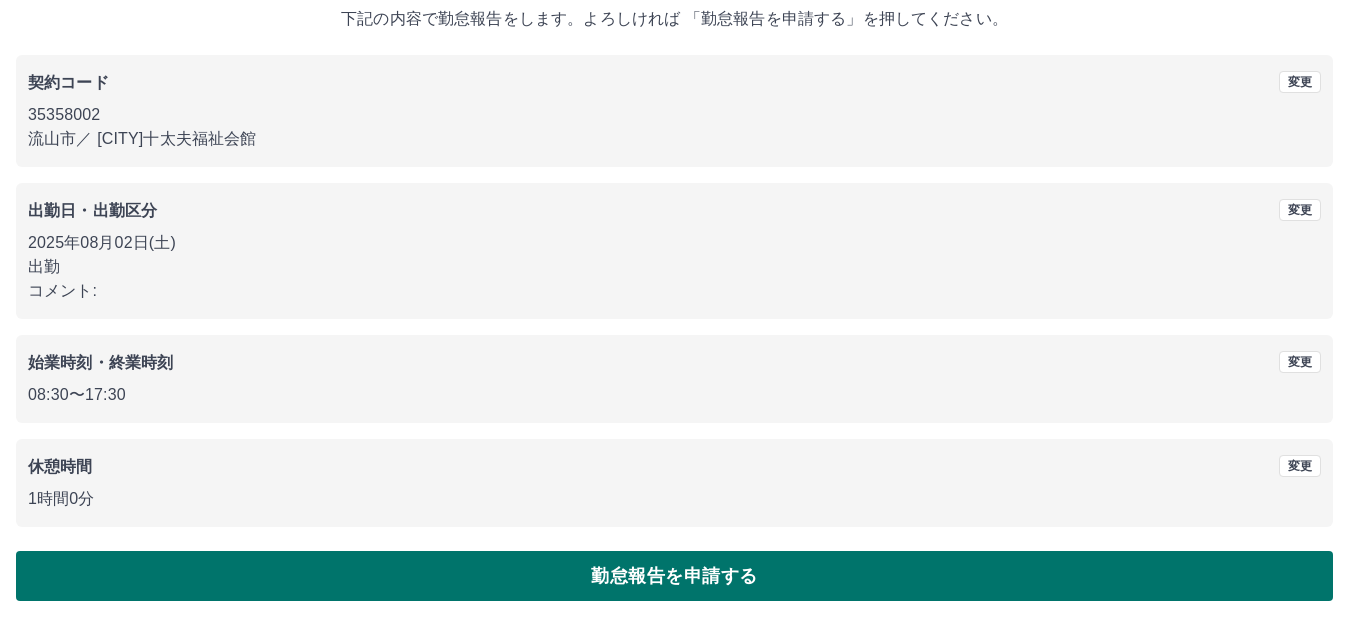 click on "勤怠報告を申請する" at bounding box center [674, 576] 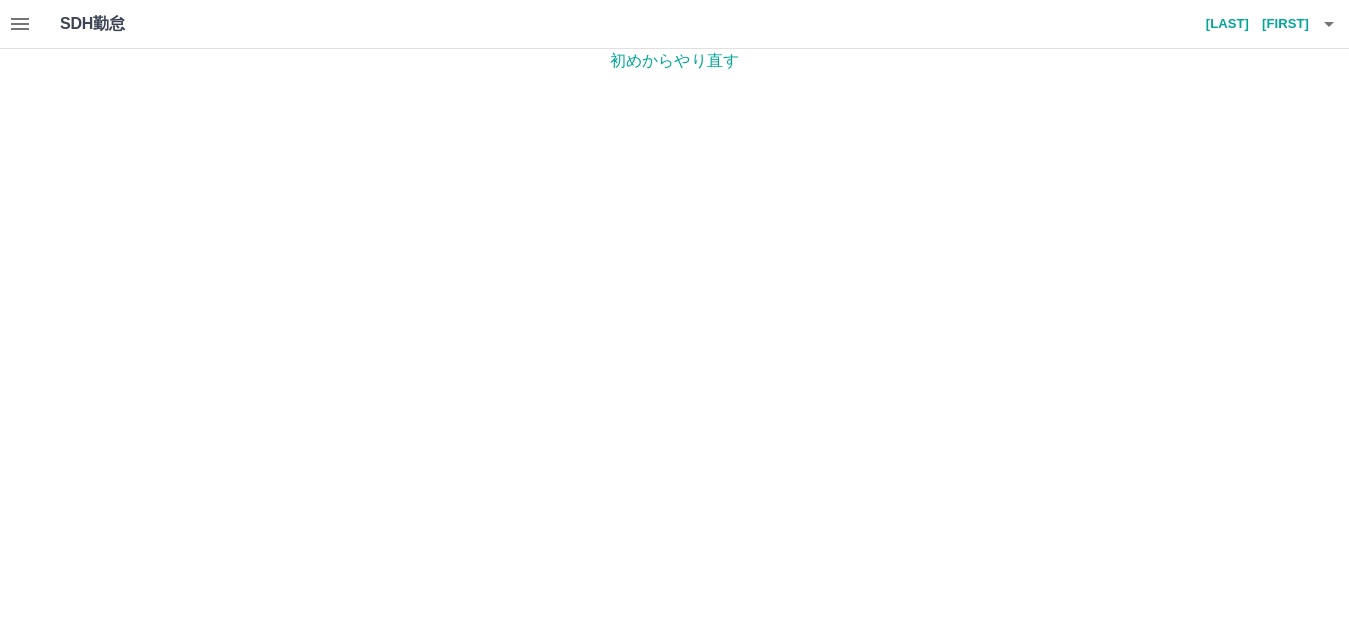 scroll, scrollTop: 0, scrollLeft: 0, axis: both 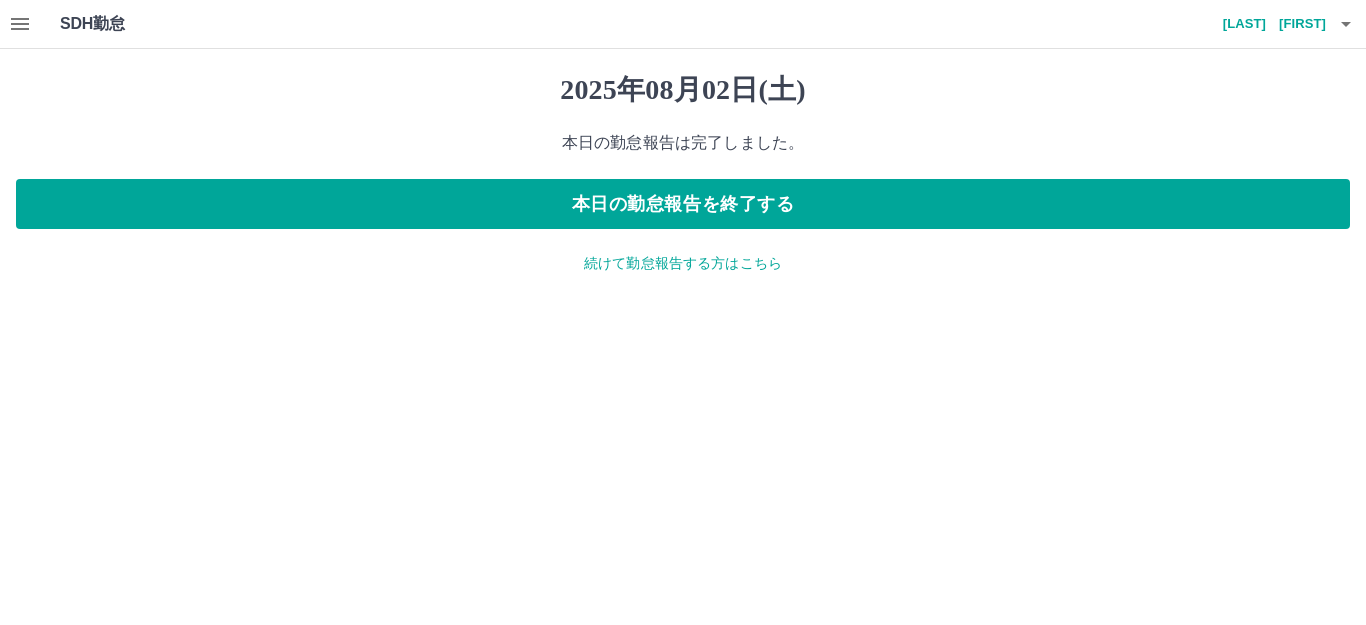 click on "続けて勤怠報告する方はこちら" at bounding box center (683, 263) 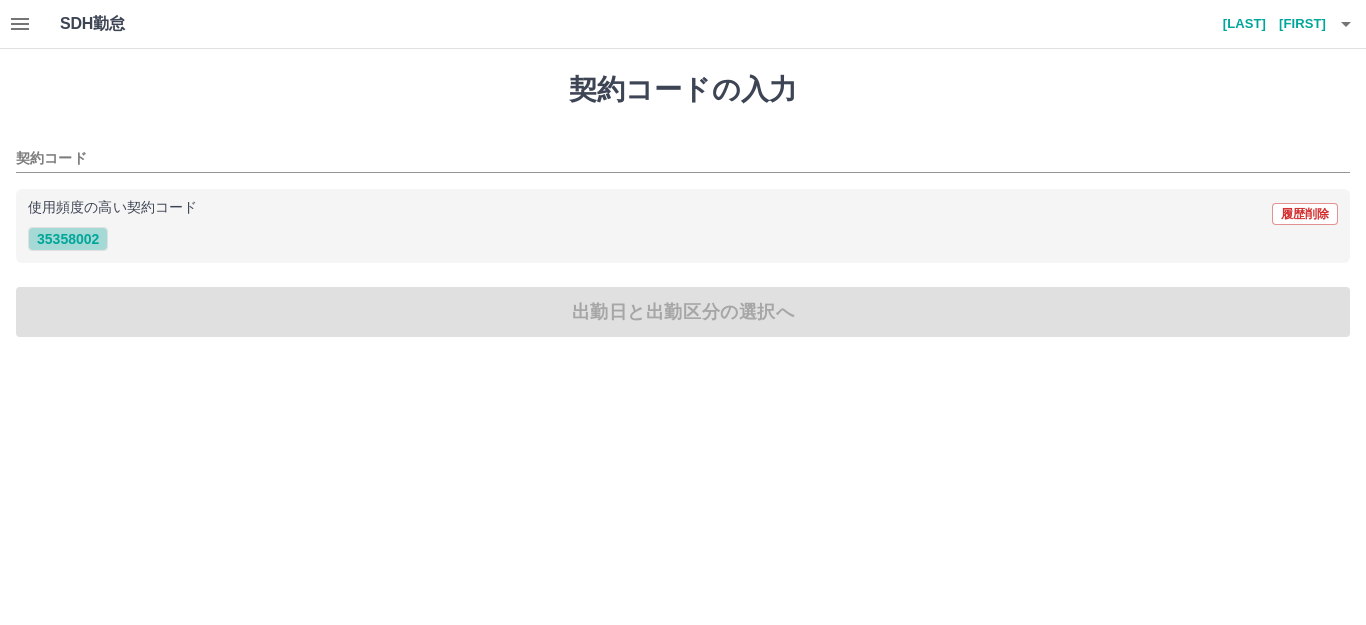 click on "35358002" at bounding box center [68, 239] 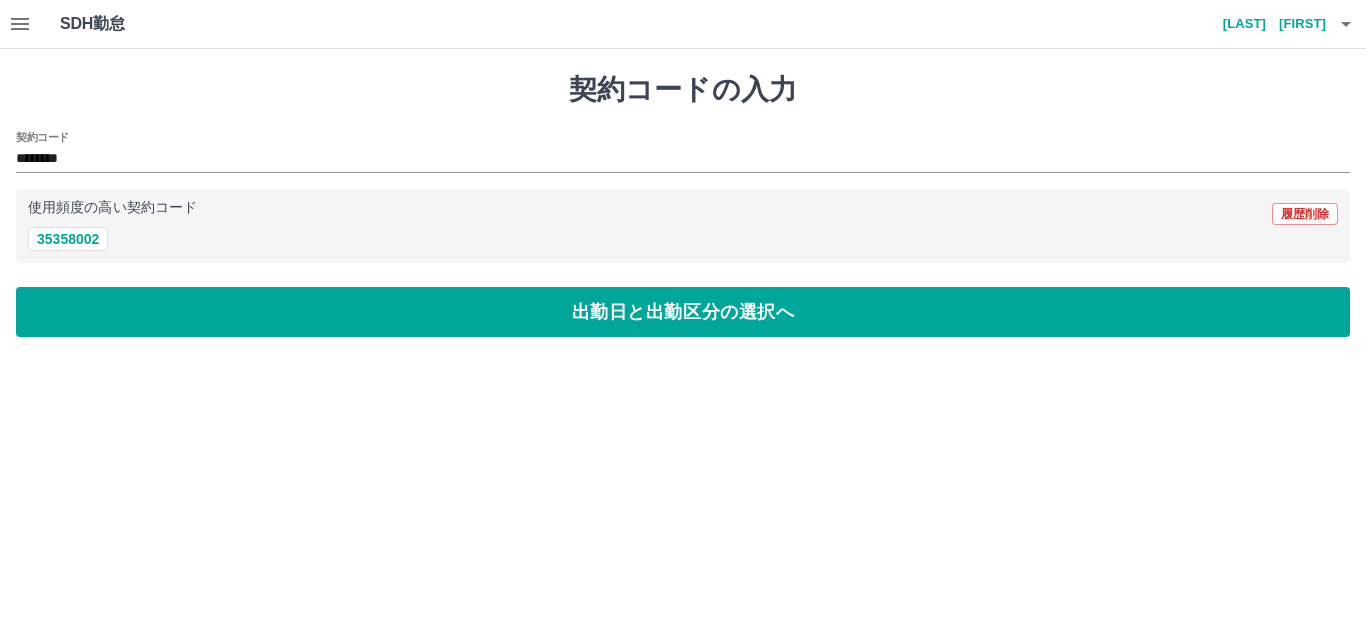 click on "出勤日と出勤区分の選択へ" at bounding box center (683, 312) 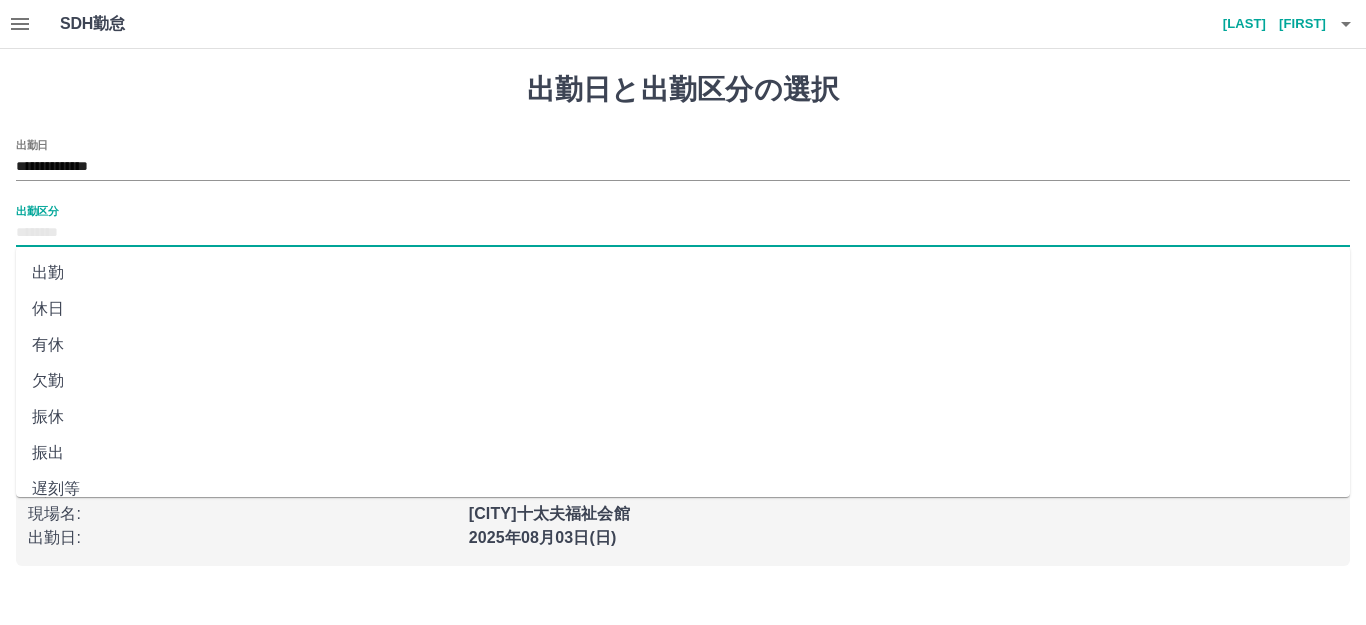 click on "出勤区分" at bounding box center (683, 233) 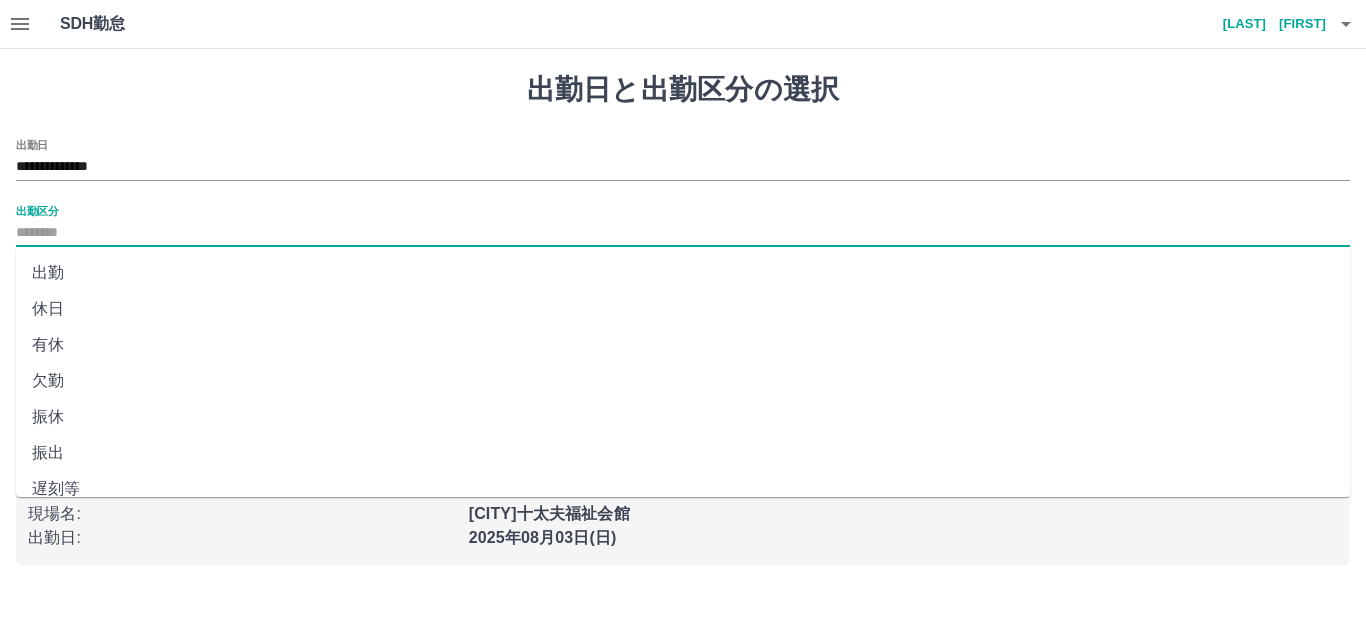 click on "出勤" at bounding box center (683, 273) 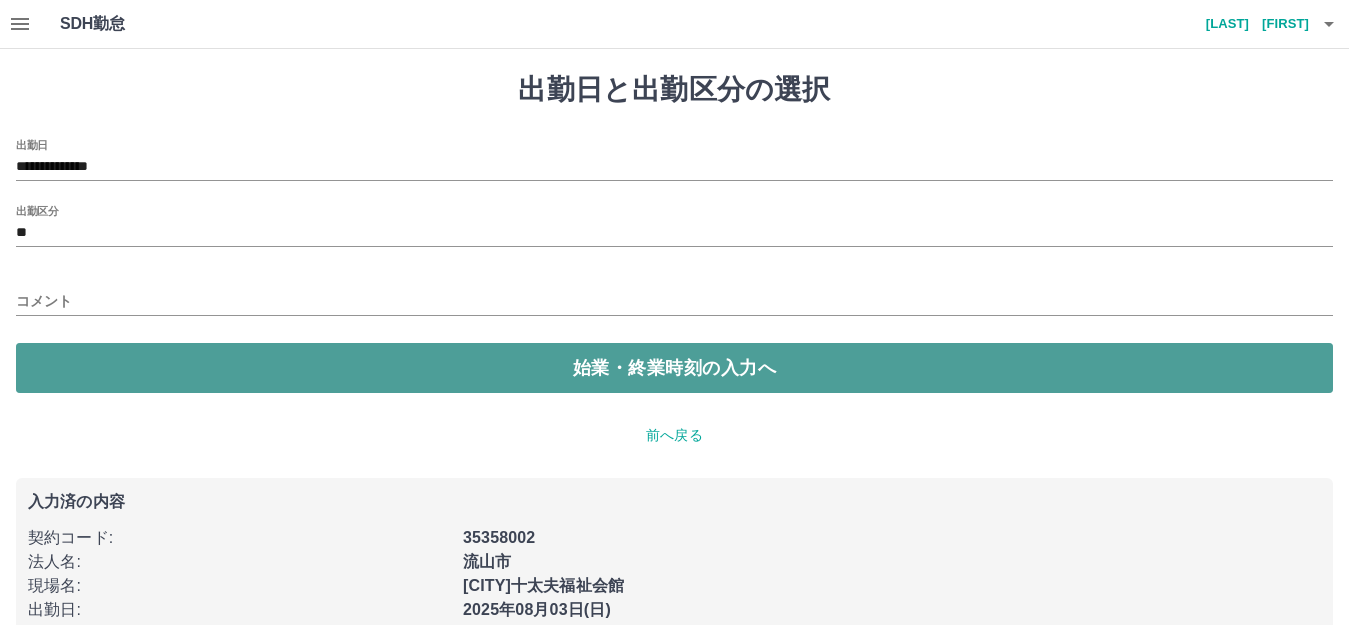 click on "始業・終業時刻の入力へ" at bounding box center [674, 368] 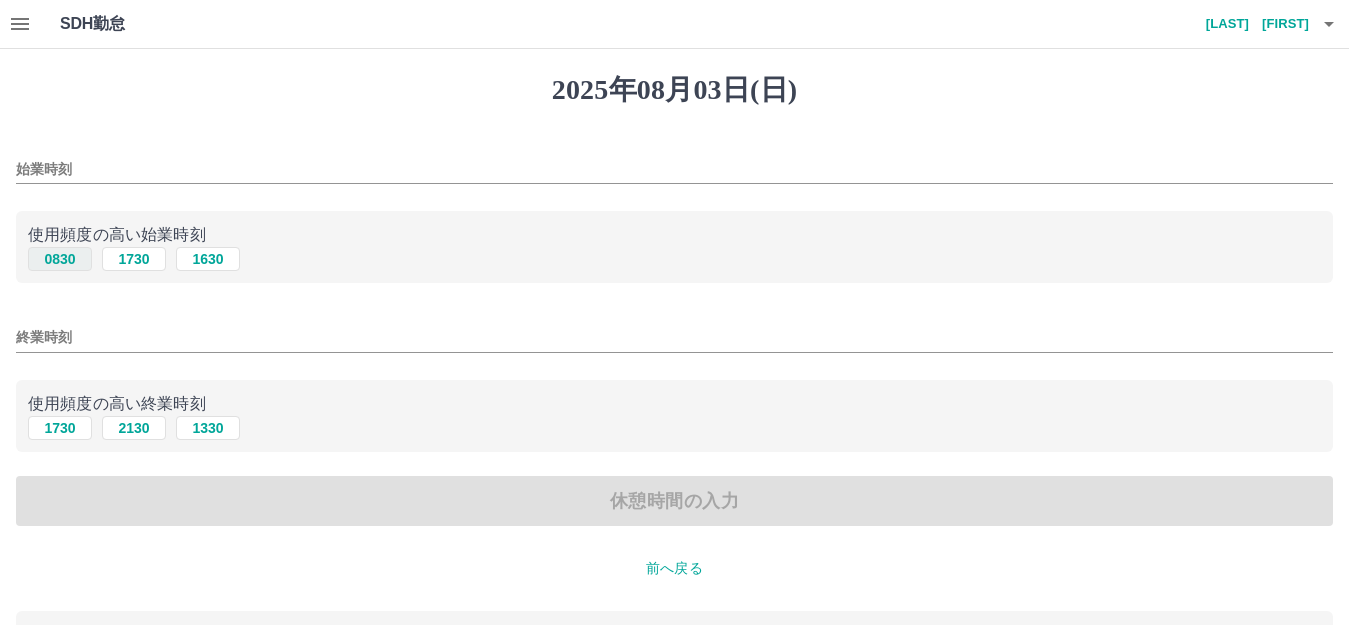 click on "0830" at bounding box center (60, 259) 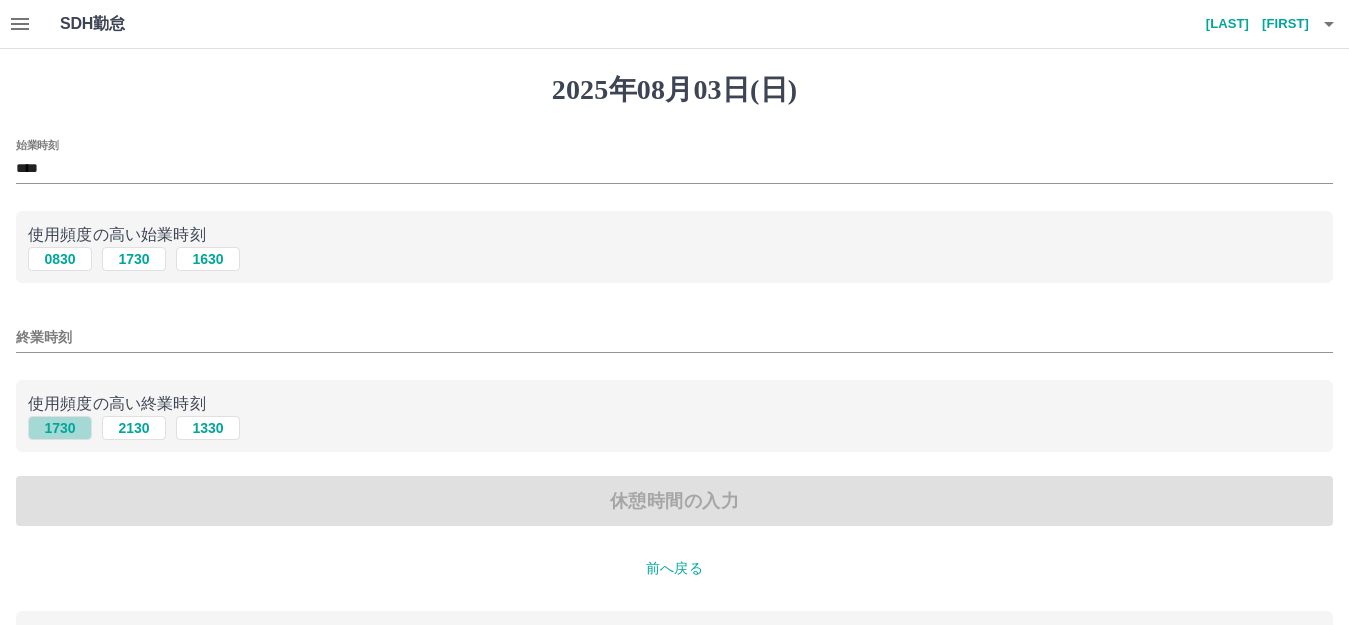 click on "1730" at bounding box center [60, 428] 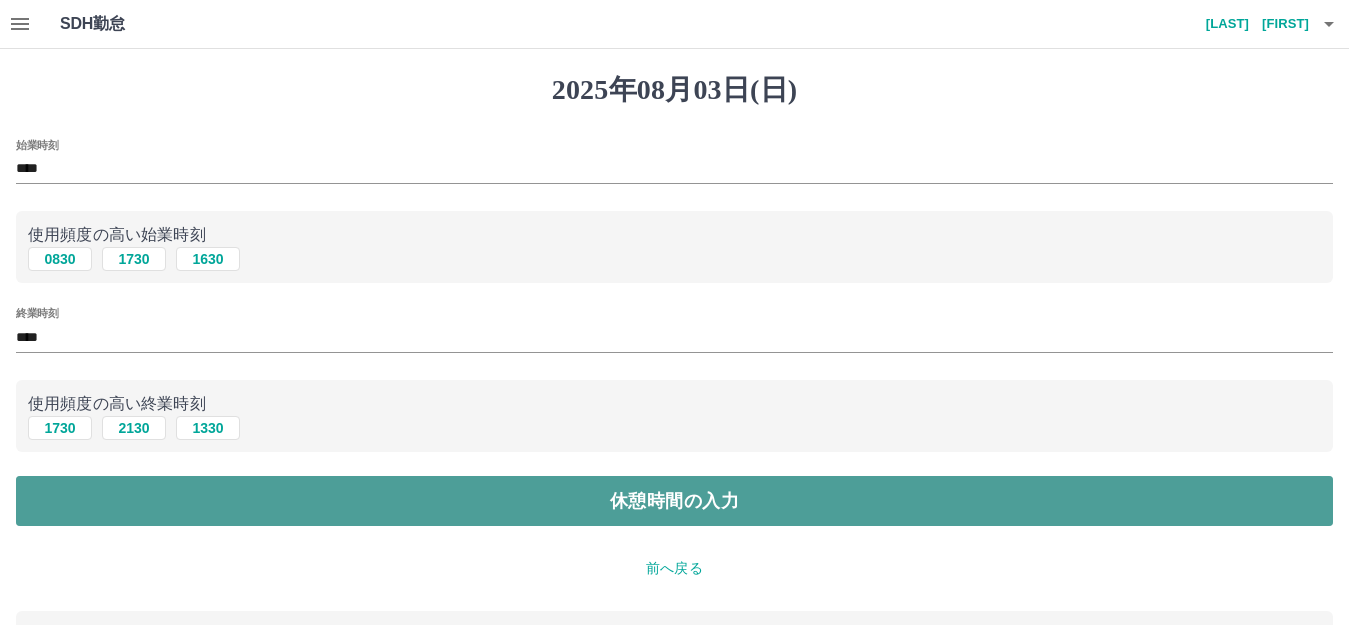 click on "休憩時間の入力" at bounding box center [674, 501] 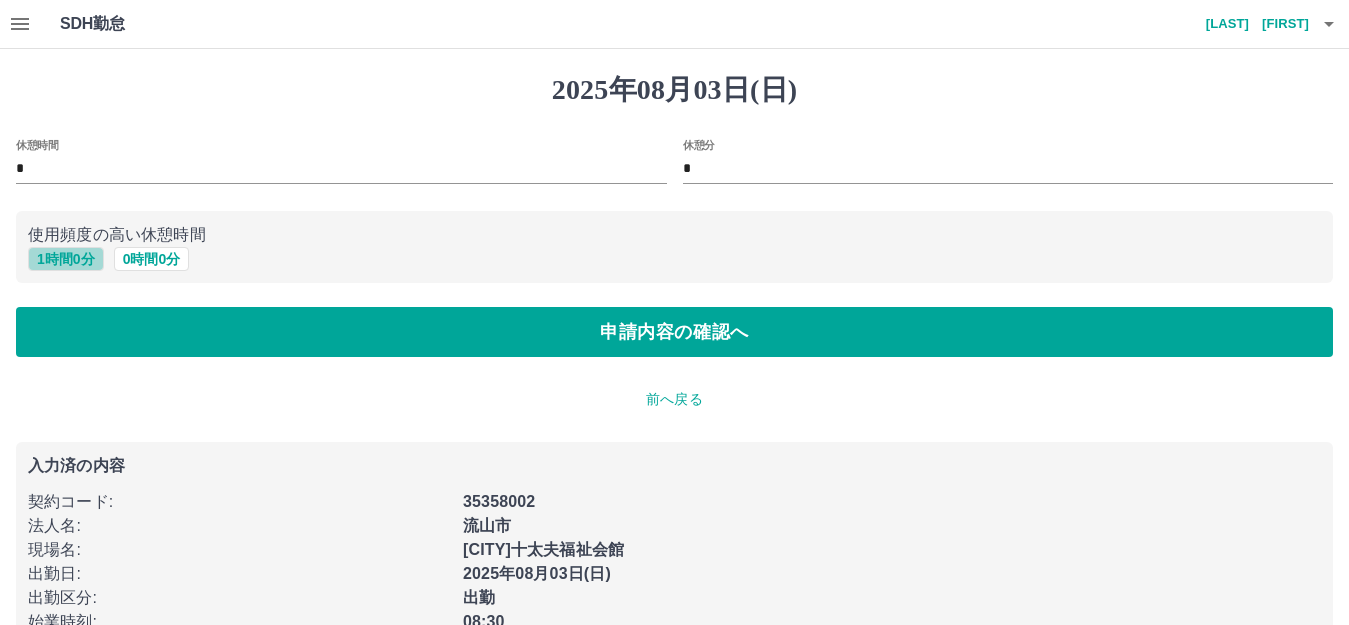 click on "1 時間 0 分" at bounding box center (66, 259) 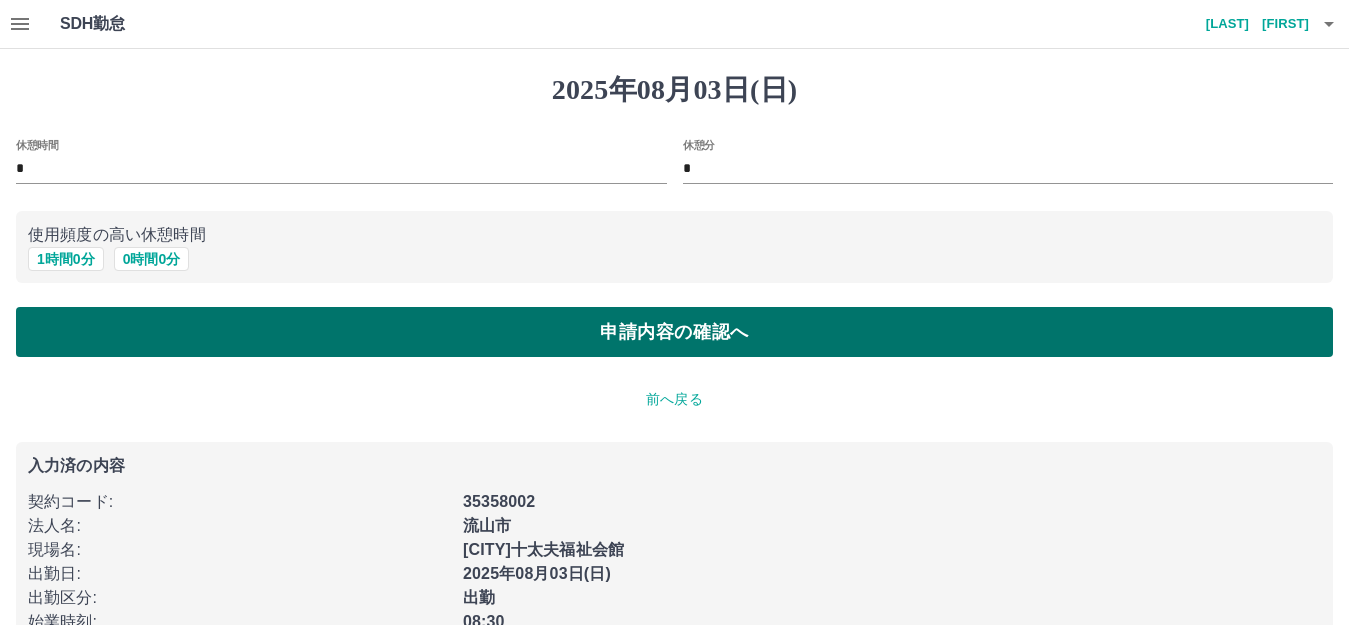 click on "申請内容の確認へ" at bounding box center (674, 332) 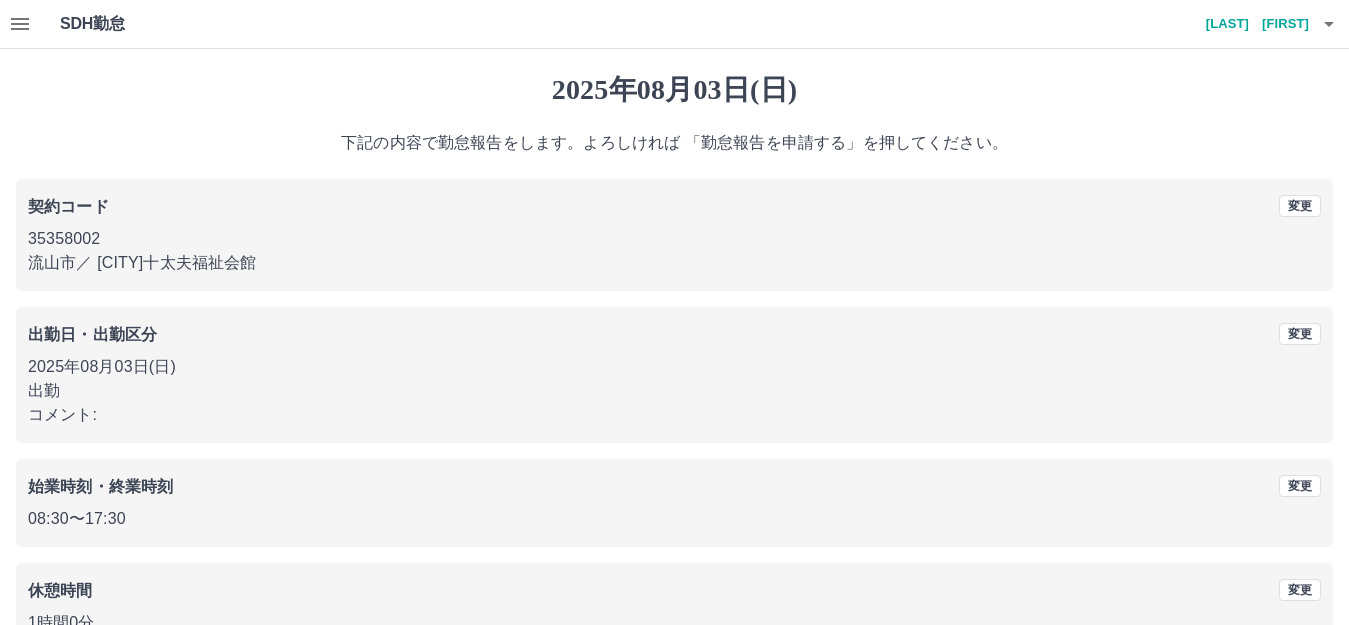 scroll, scrollTop: 124, scrollLeft: 0, axis: vertical 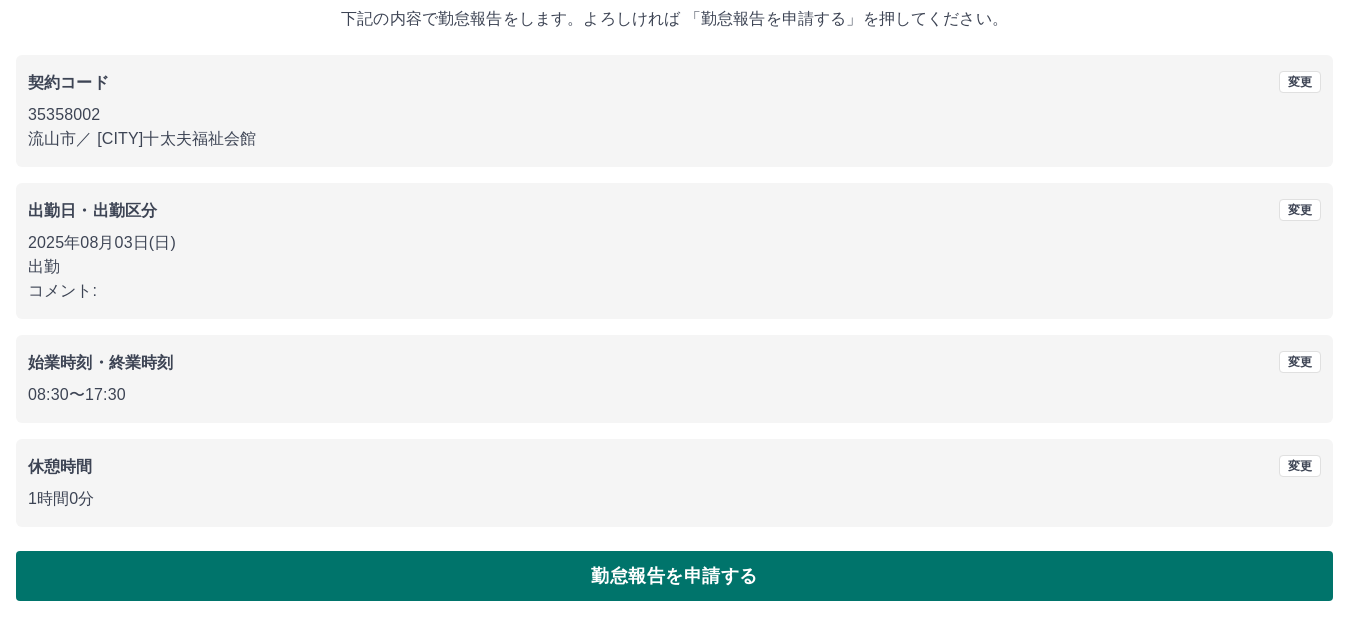 click on "勤怠報告を申請する" at bounding box center [674, 576] 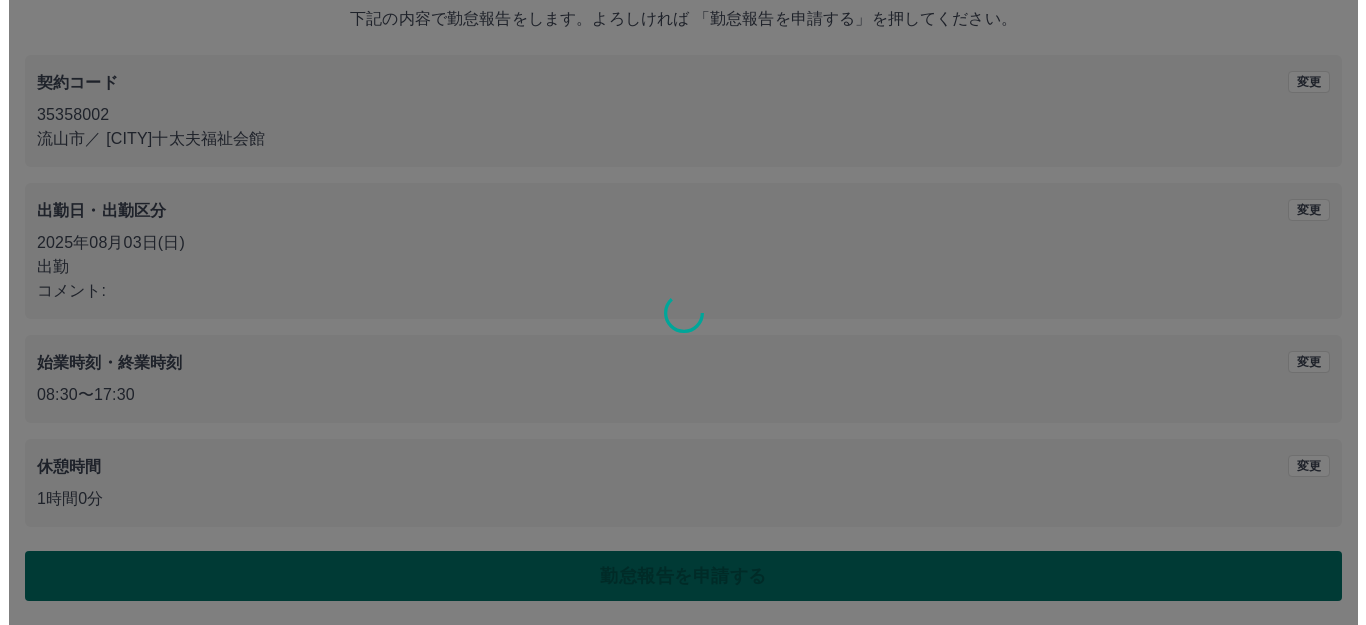 scroll, scrollTop: 0, scrollLeft: 0, axis: both 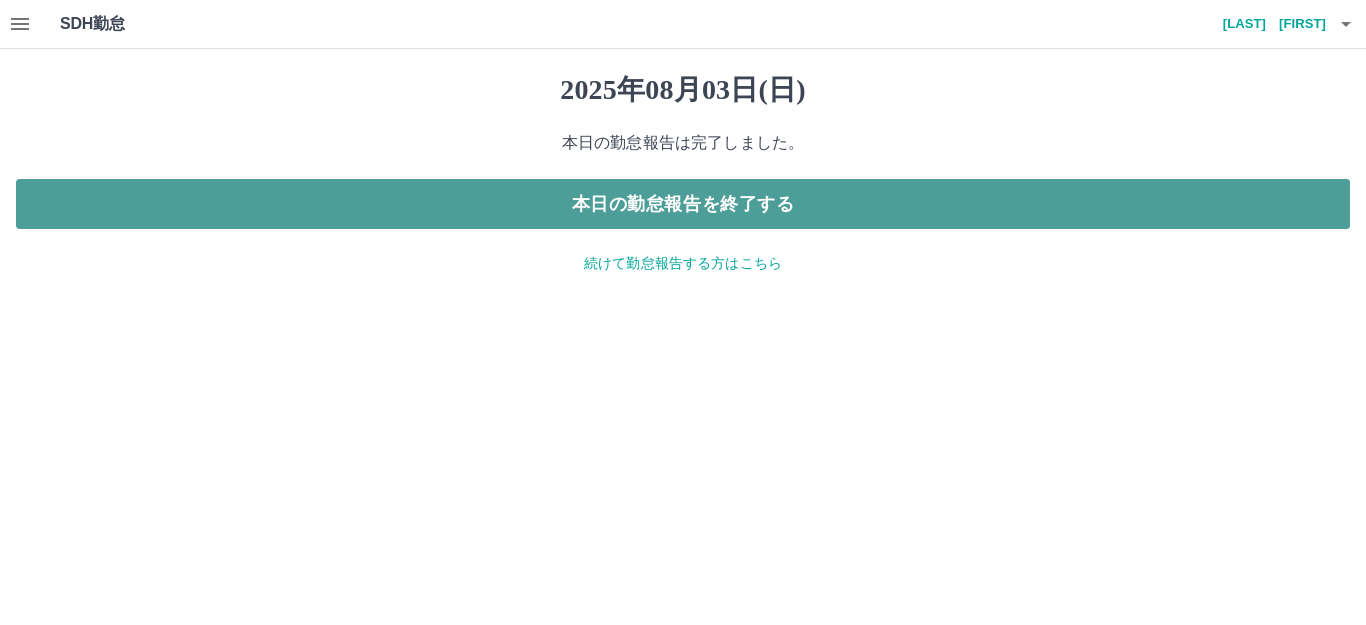 click on "本日の勤怠報告を終了する" at bounding box center (683, 204) 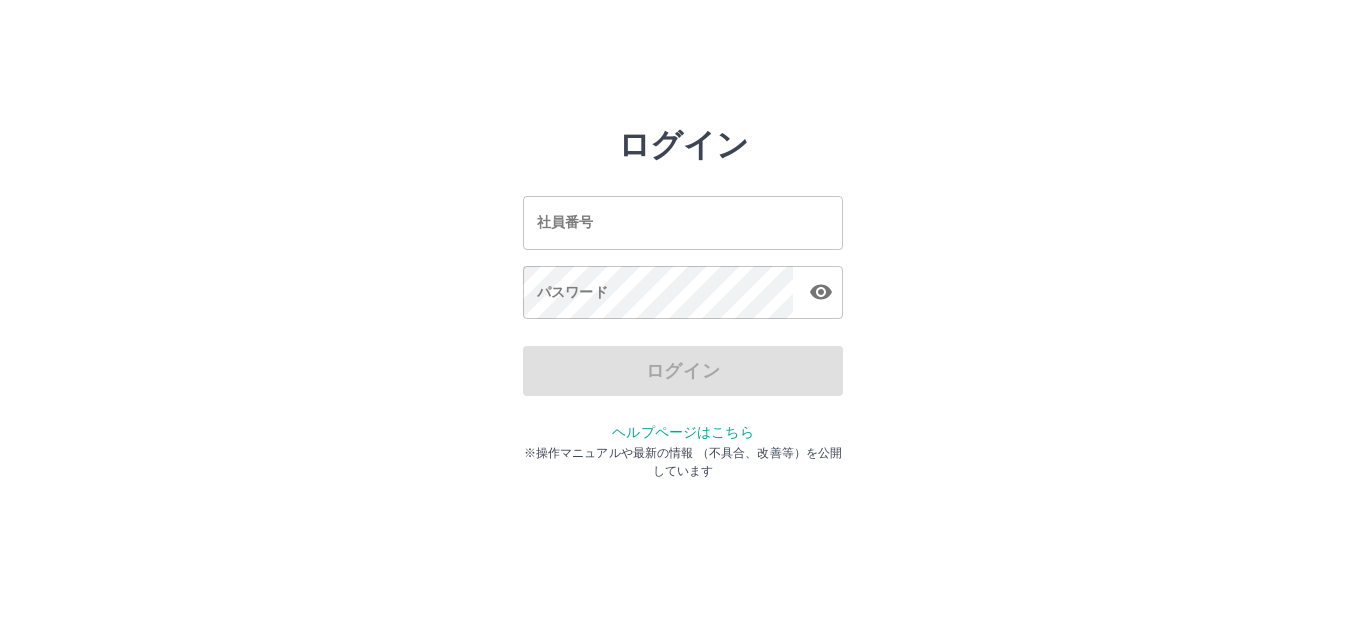scroll, scrollTop: 0, scrollLeft: 0, axis: both 